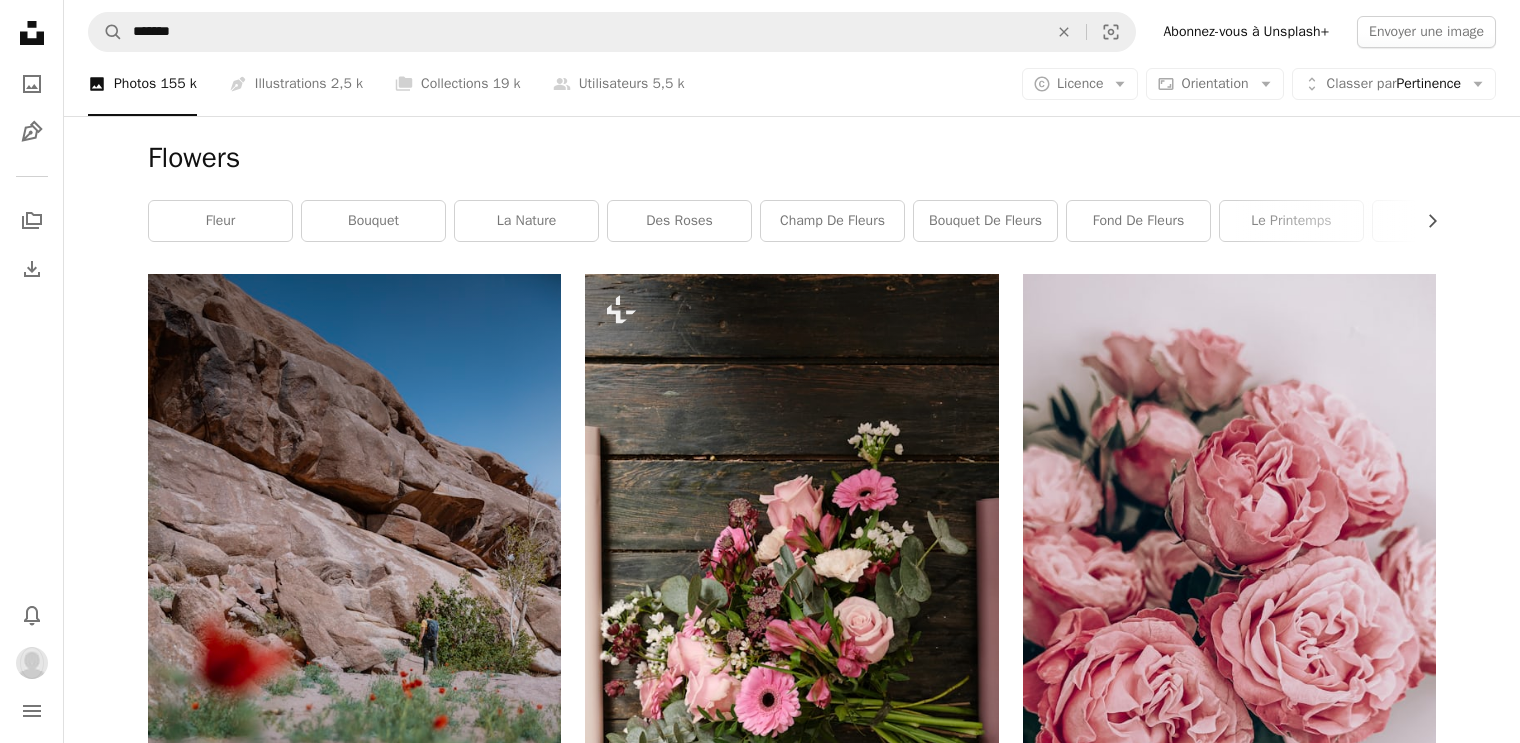 scroll, scrollTop: 9200, scrollLeft: 0, axis: vertical 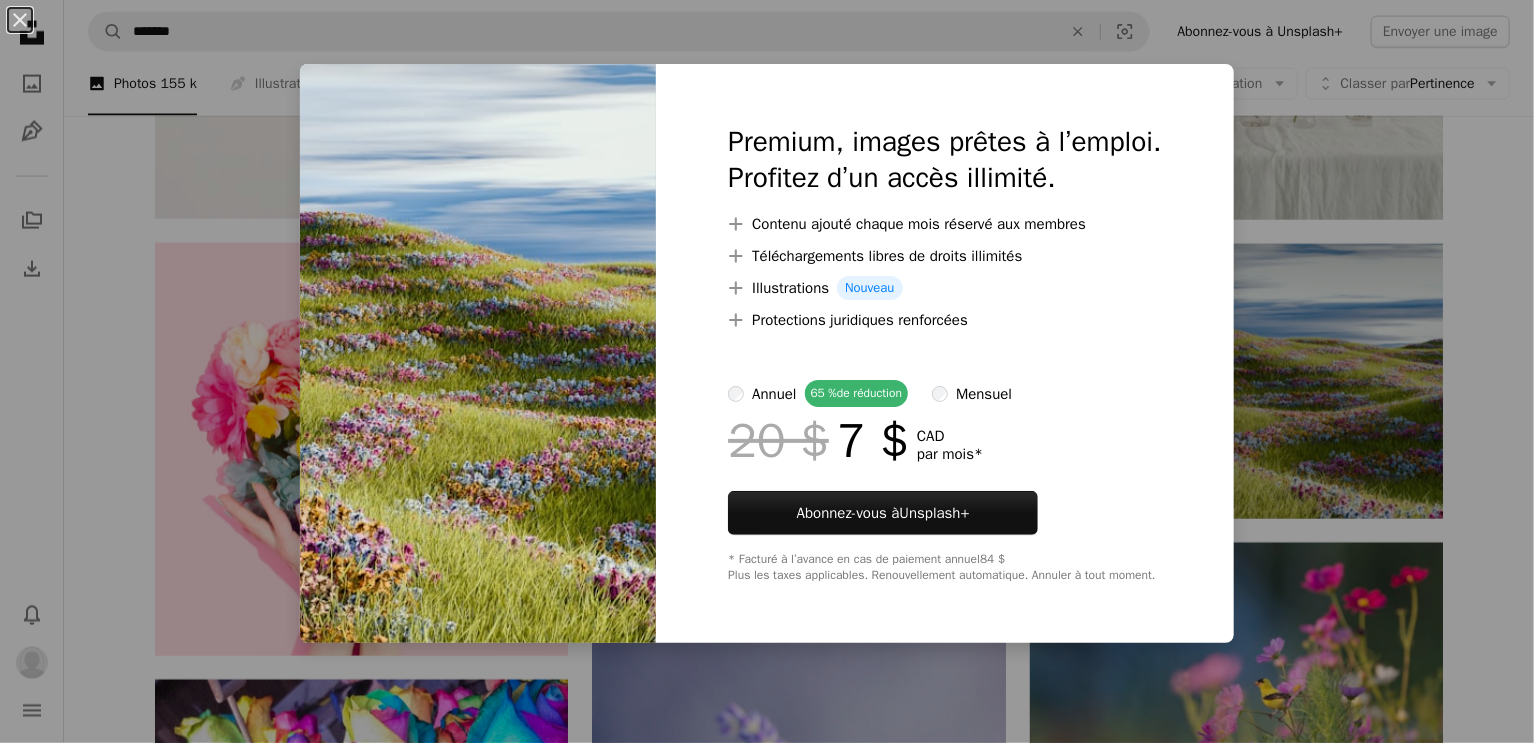 click on "An X shape Premium, images prêtes à l’emploi. Profitez d’un accès illimité. A plus sign Contenu ajouté chaque mois réservé aux membres A plus sign Téléchargements libres de droits illimités A plus sign Illustrations  Nouveau A plus sign Protections juridiques renforcées annuel 65 %  de réduction mensuel 20 $   7 $ CAD par mois * Abonnez-vous à  Unsplash+ * Facturé à l’avance en cas de paiement annuel  84 $ Plus les taxes applicables. Renouvellement automatique. Annuler à tout moment." at bounding box center (767, 371) 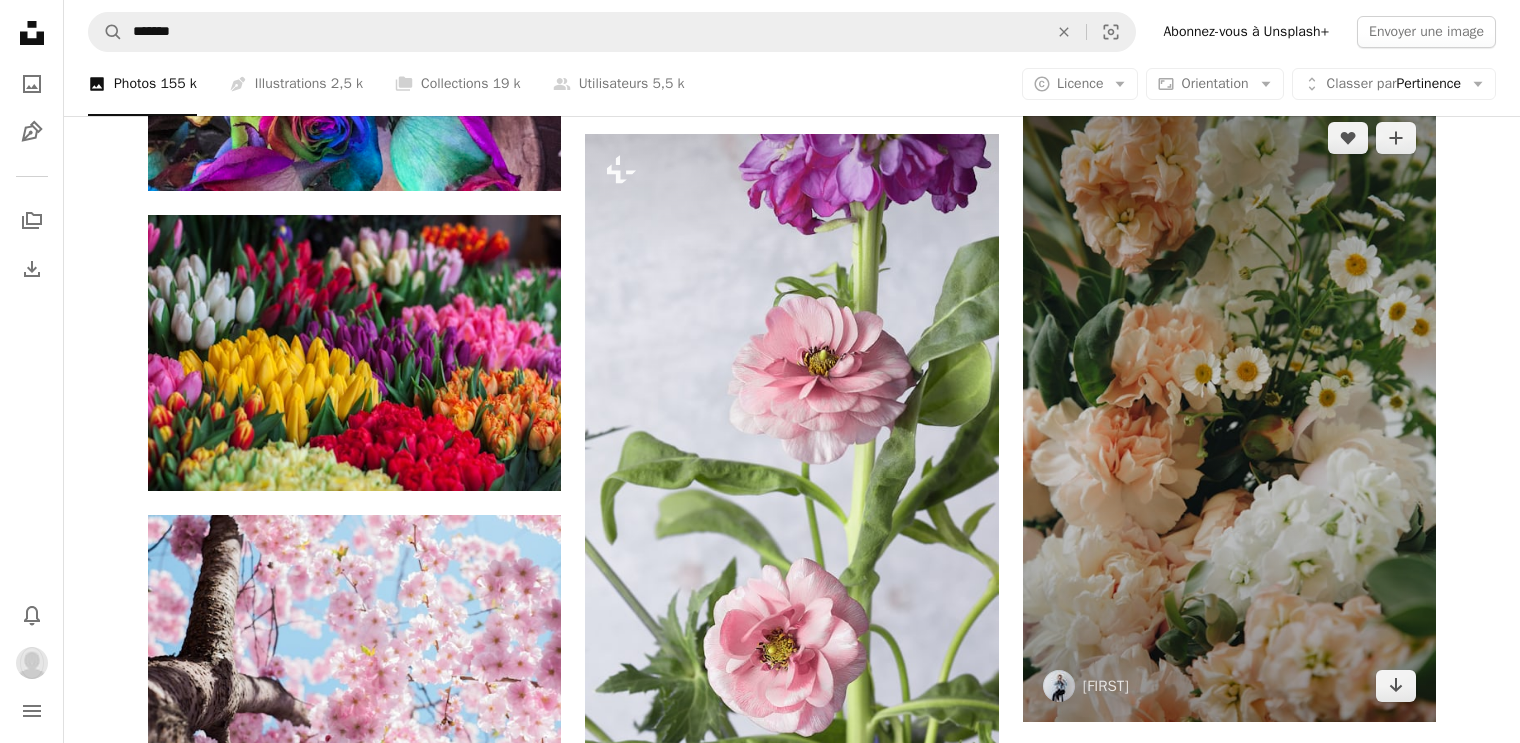 scroll, scrollTop: 10200, scrollLeft: 0, axis: vertical 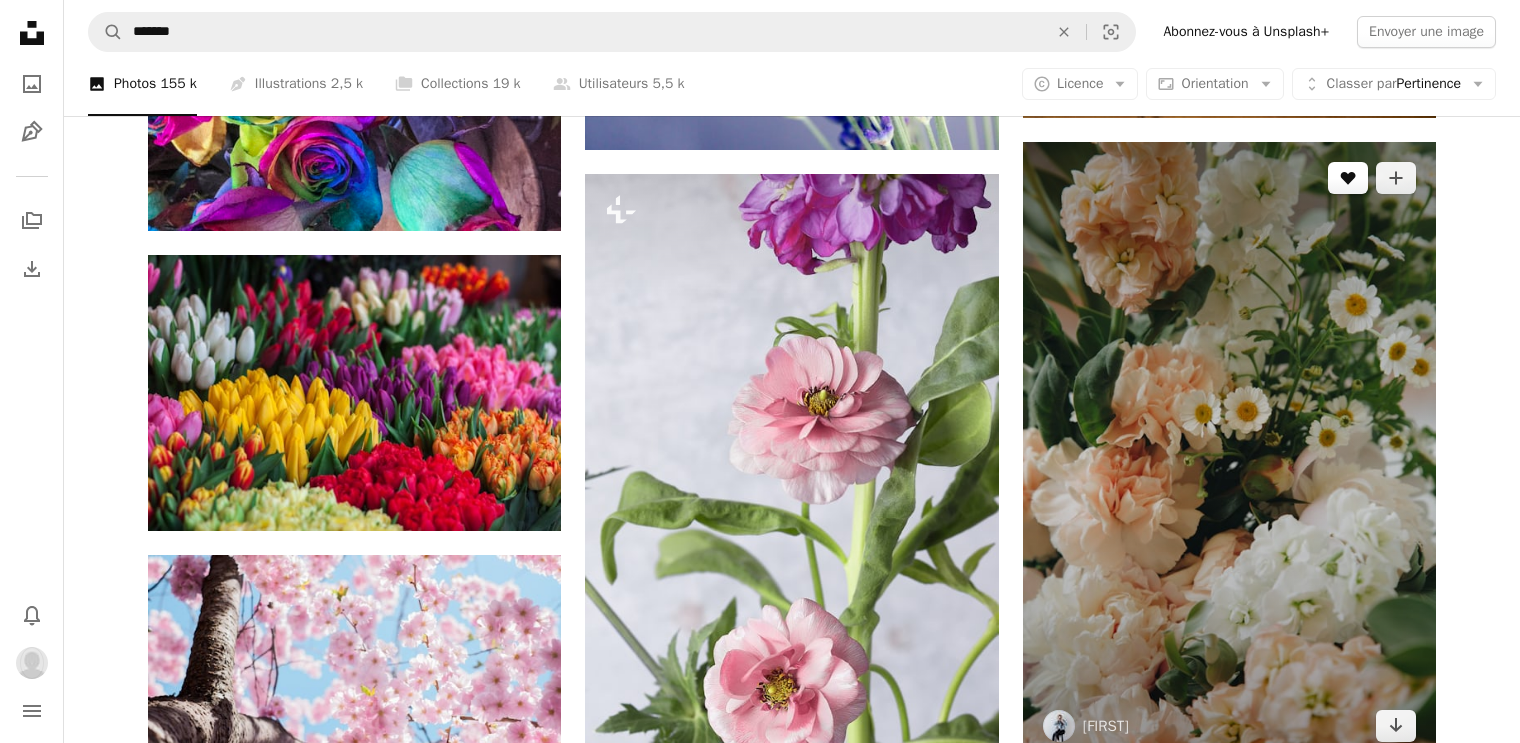 click on "A heart" 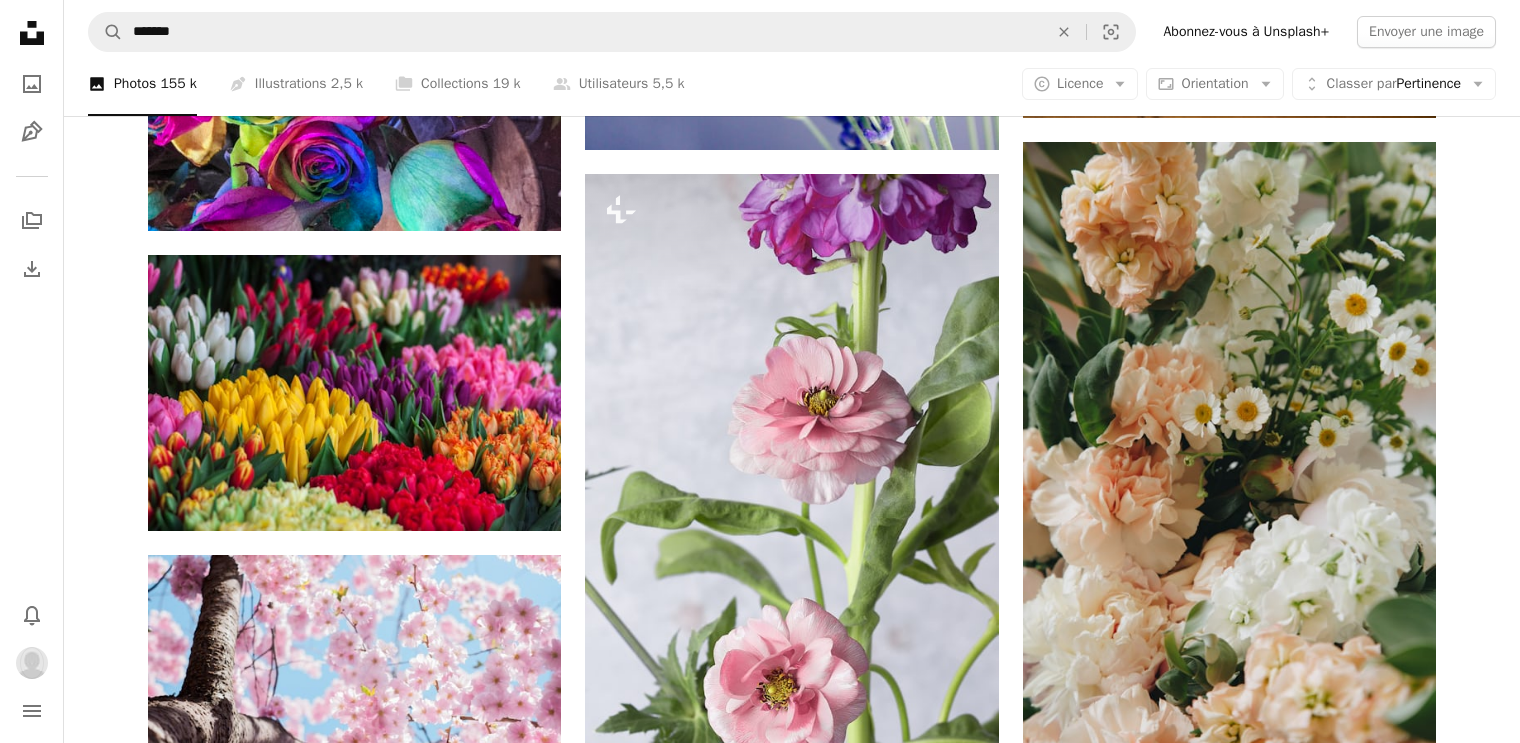 click on "Promotion A heart A plus sign NEOM Made to Change   ↗ Arrow pointing down Plus sign for Unsplash+ A heart A plus sign [FIRST] [LAST] Pour  Unsplash+ A lock   Télécharger Promotion A heart A plus sign NEOM Made to Change   ↗ Arrow pointing down A heart A plus sign [FIRST] [LAST] Arrow pointing down A heart A plus sign [FIRST] [LAST] Disponible à l’embauche A checkmark inside of a circle Arrow pointing down Plus sign for Unsplash+ A heart A plus sign [FIRST] [LAST] Pour  Unsplash+ A lock   Télécharger A heart A plus sign [FIRST] [LAST] Arrow pointing down A heart A plus sign [FIRST] [LAST] Disponible à l’embauche A checkmark inside of a circle Arrow pointing down Plus sign for Unsplash+ A heart A plus sign [FIRST] [LAST] Pour  Unsplash+ A lock   Télécharger Plus sign for Unsplash+ A heart A plus sign [FIRST] [LAST] Pour  Unsplash+ A lock   Télécharger A heart A plus sign [FIRST] [LAST] Arrow pointing down A heart A plus sign [FIRST] [LAST] Arrow pointing down A heart A plus sign" at bounding box center (792, -1177) 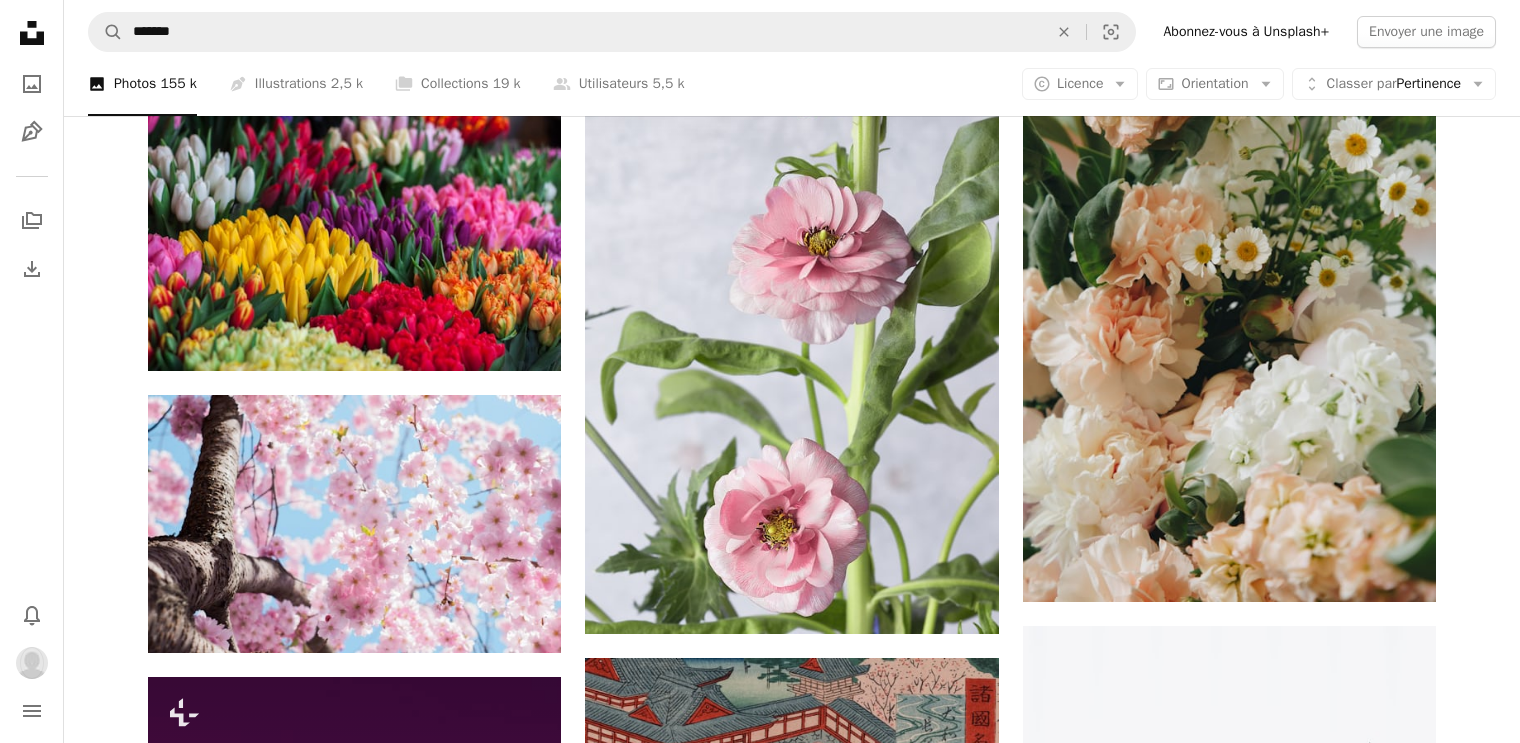 scroll, scrollTop: 10480, scrollLeft: 0, axis: vertical 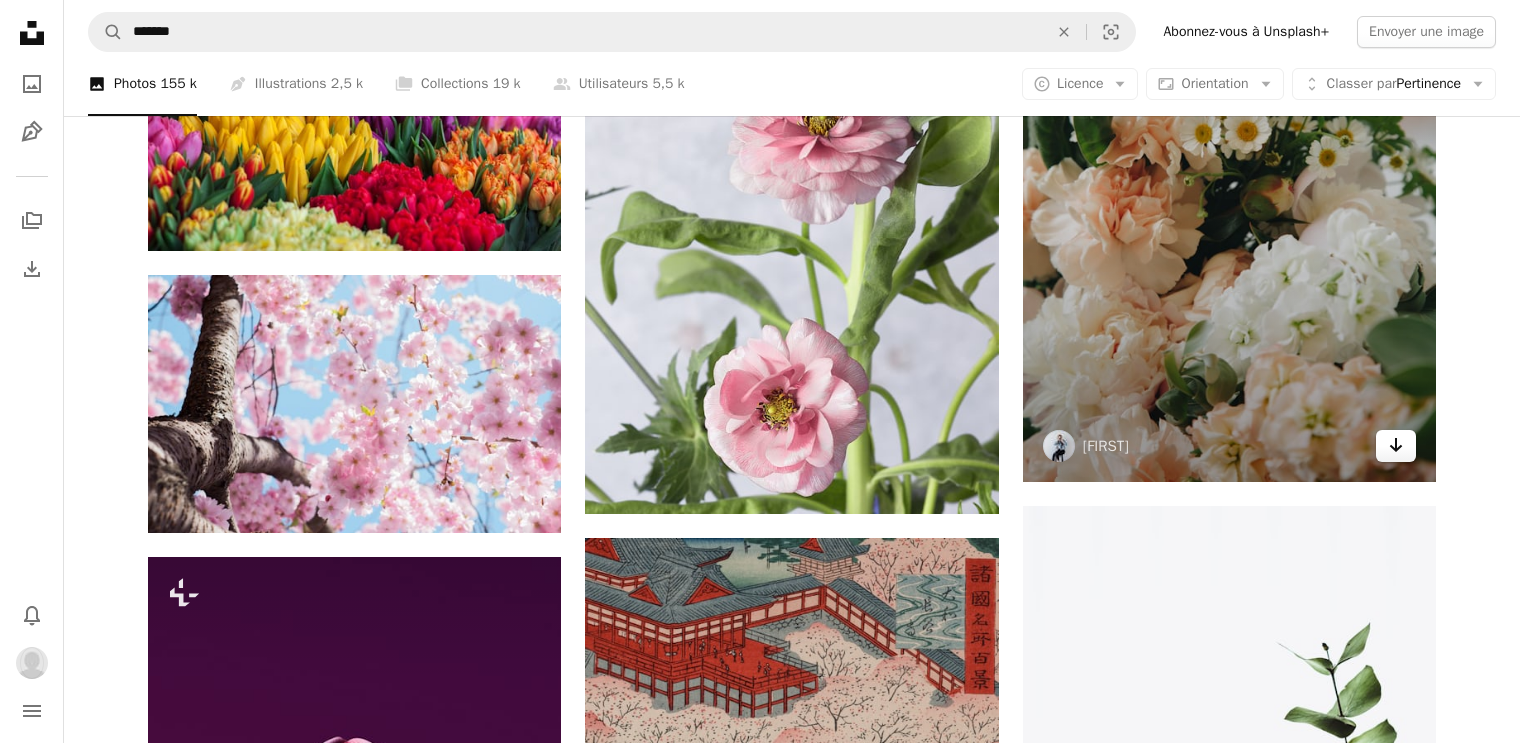 click on "Arrow pointing down" at bounding box center [1396, 446] 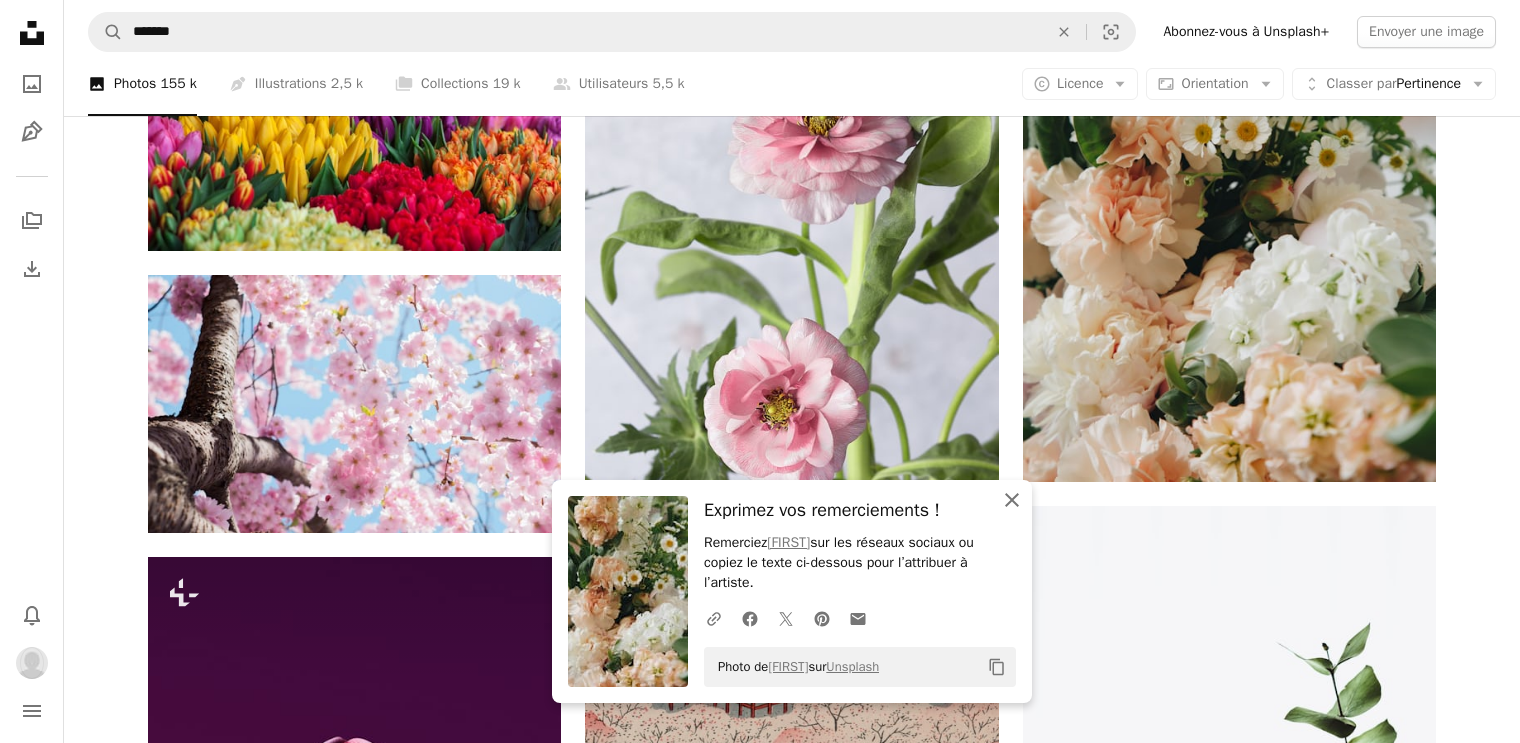 click 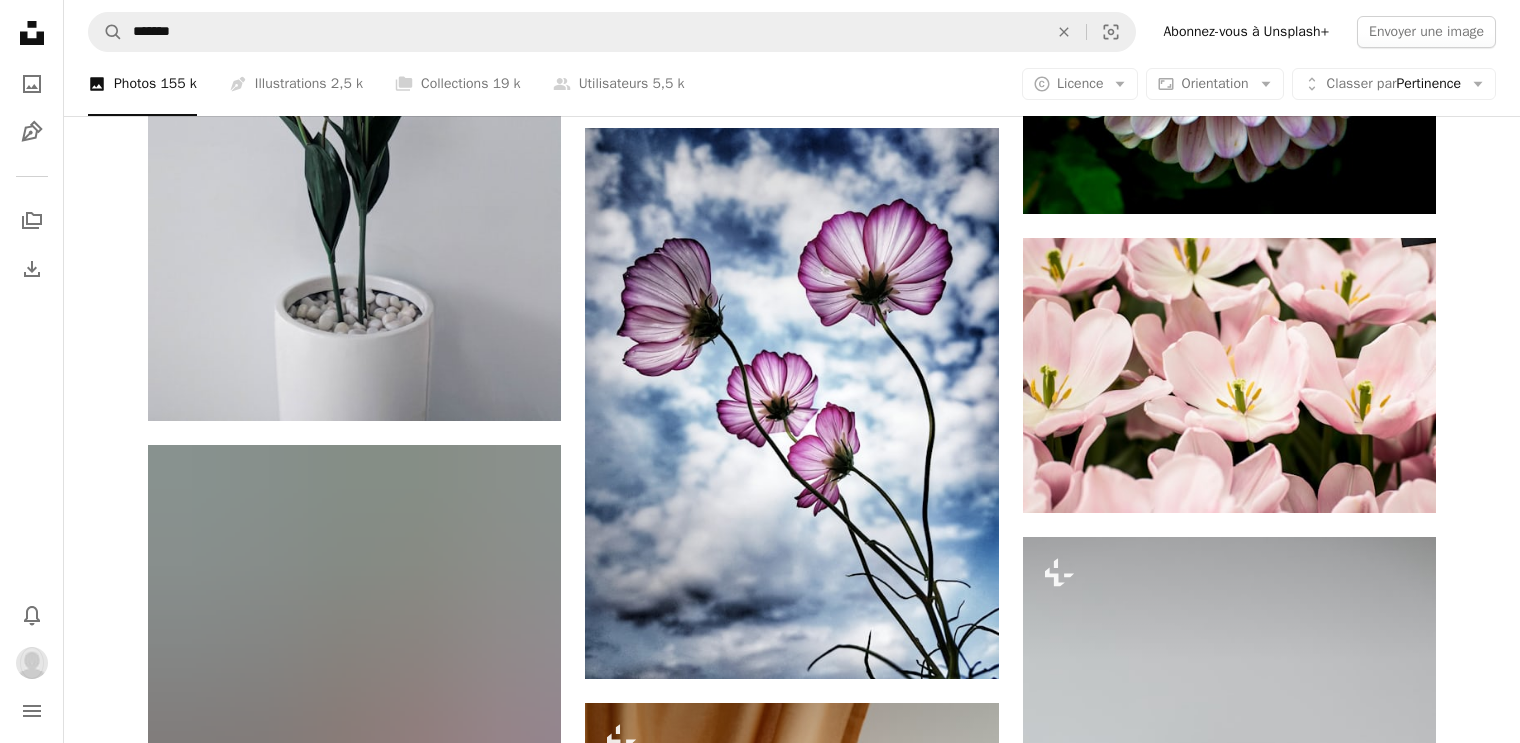 scroll, scrollTop: 13480, scrollLeft: 0, axis: vertical 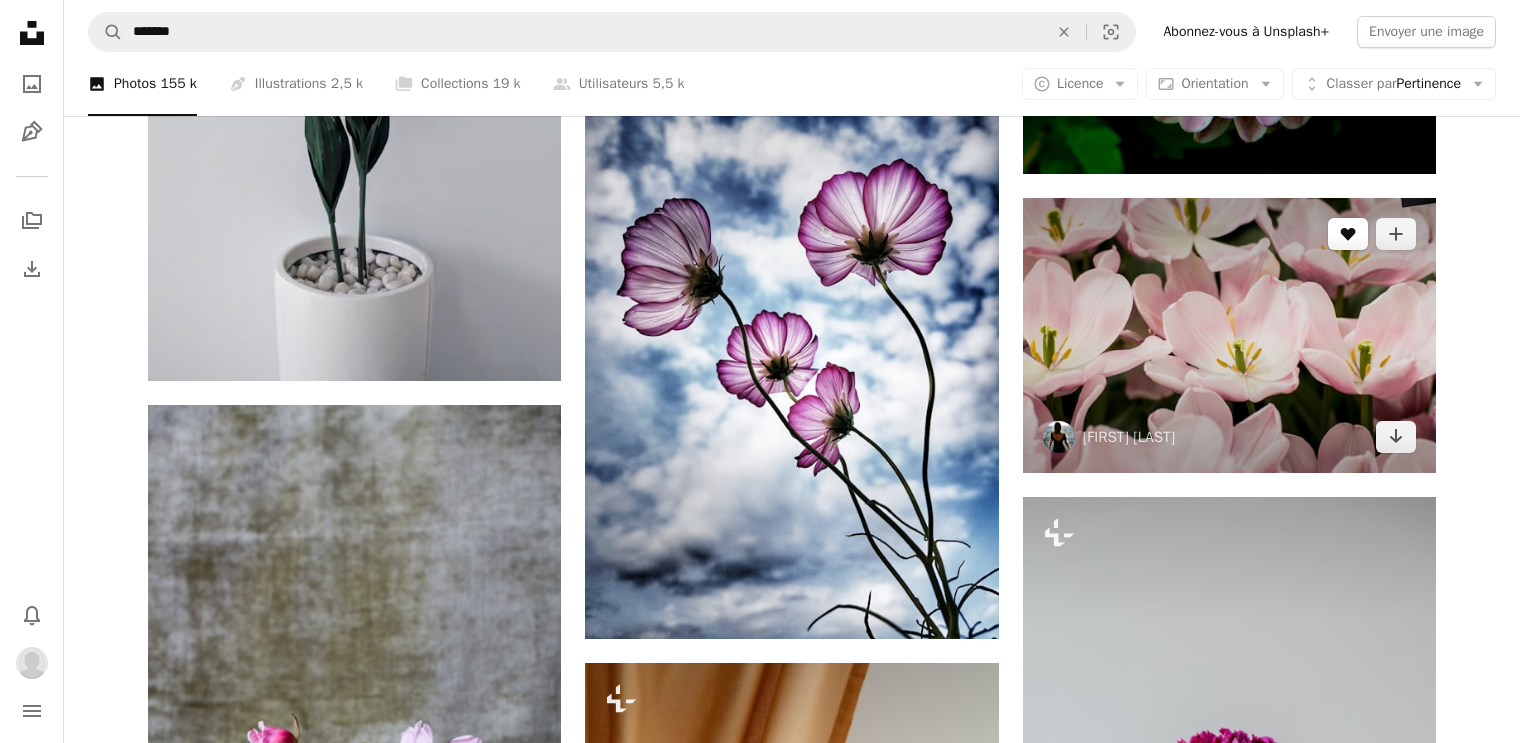 click 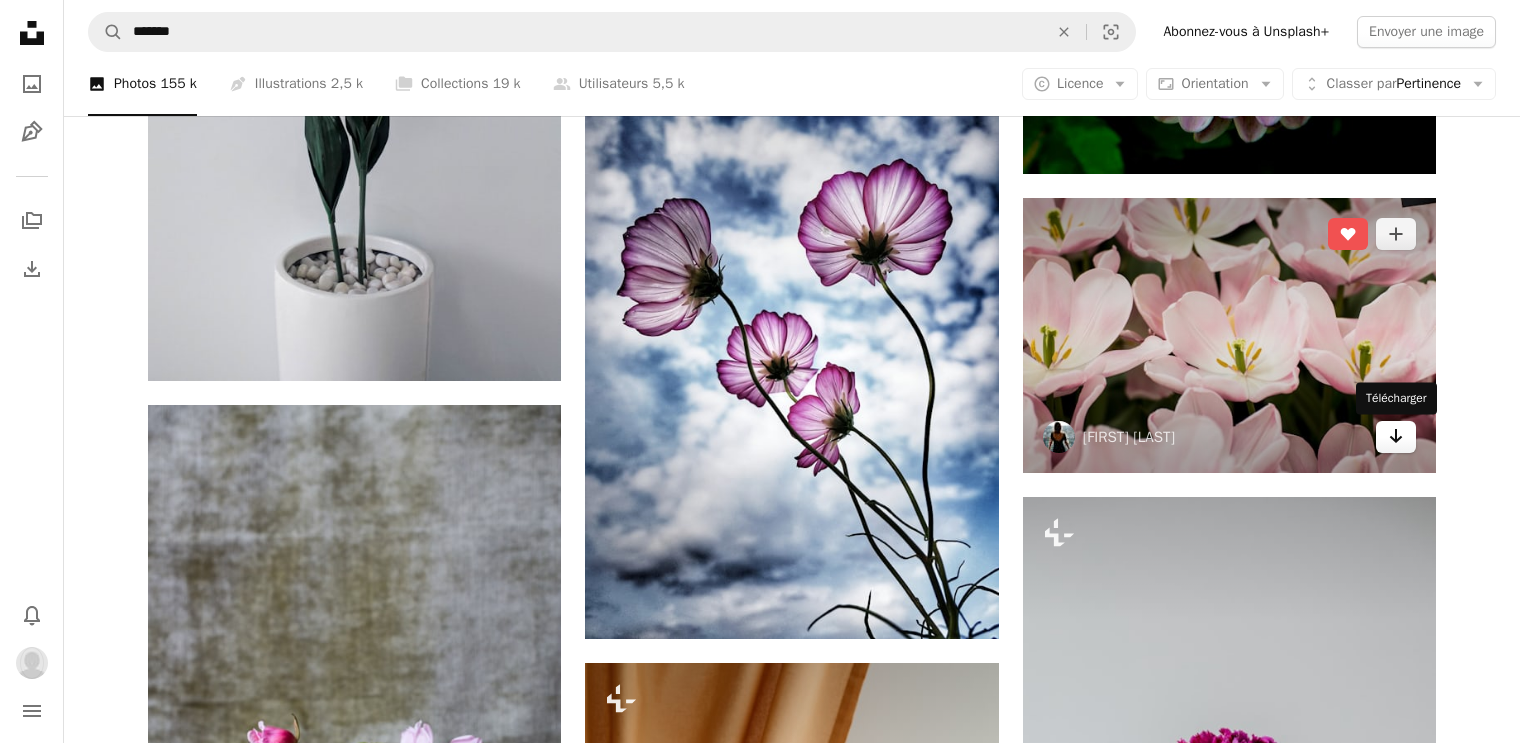 click 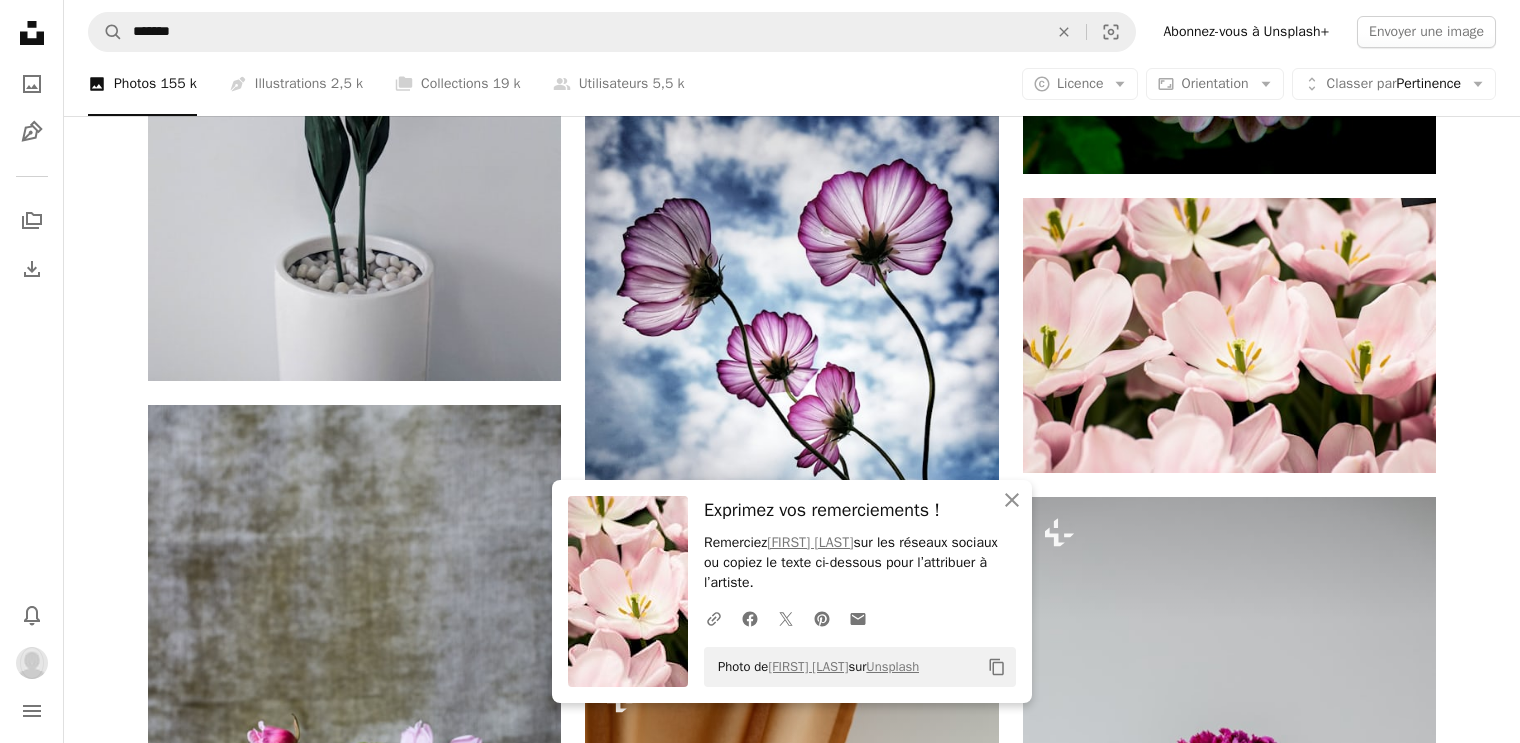 click on "Promotion A heart A plus sign NEOM Made to Change   ↗ Arrow pointing down Plus sign for Unsplash+ A heart A plus sign [FIRST] [LAST] Pour  Unsplash+ A lock   Télécharger Promotion A heart A plus sign NEOM Made to Change   ↗ Arrow pointing down A heart A plus sign [FIRST] [LAST] Arrow pointing down A heart A plus sign [FIRST] [LAST] Disponible à l’embauche A checkmark inside of a circle Arrow pointing down Plus sign for Unsplash+ A heart A plus sign [FIRST] [LAST] Pour  Unsplash+ A lock   Télécharger A heart A plus sign [FIRST] [LAST] Arrow pointing down A heart A plus sign [FIRST] [LAST] Disponible à l’embauche A checkmark inside of a circle Arrow pointing down Plus sign for Unsplash+ A heart A plus sign [FIRST] [LAST] Pour  Unsplash+ A lock   Télécharger Plus sign for Unsplash+ A heart A plus sign [FIRST] [LAST] Pour  Unsplash+ A lock   Télécharger A heart A plus sign [FIRST] [LAST] Arrow pointing down A heart A plus sign [FIRST] [LAST] Arrow pointing down A heart A plus sign" at bounding box center [792, -4458] 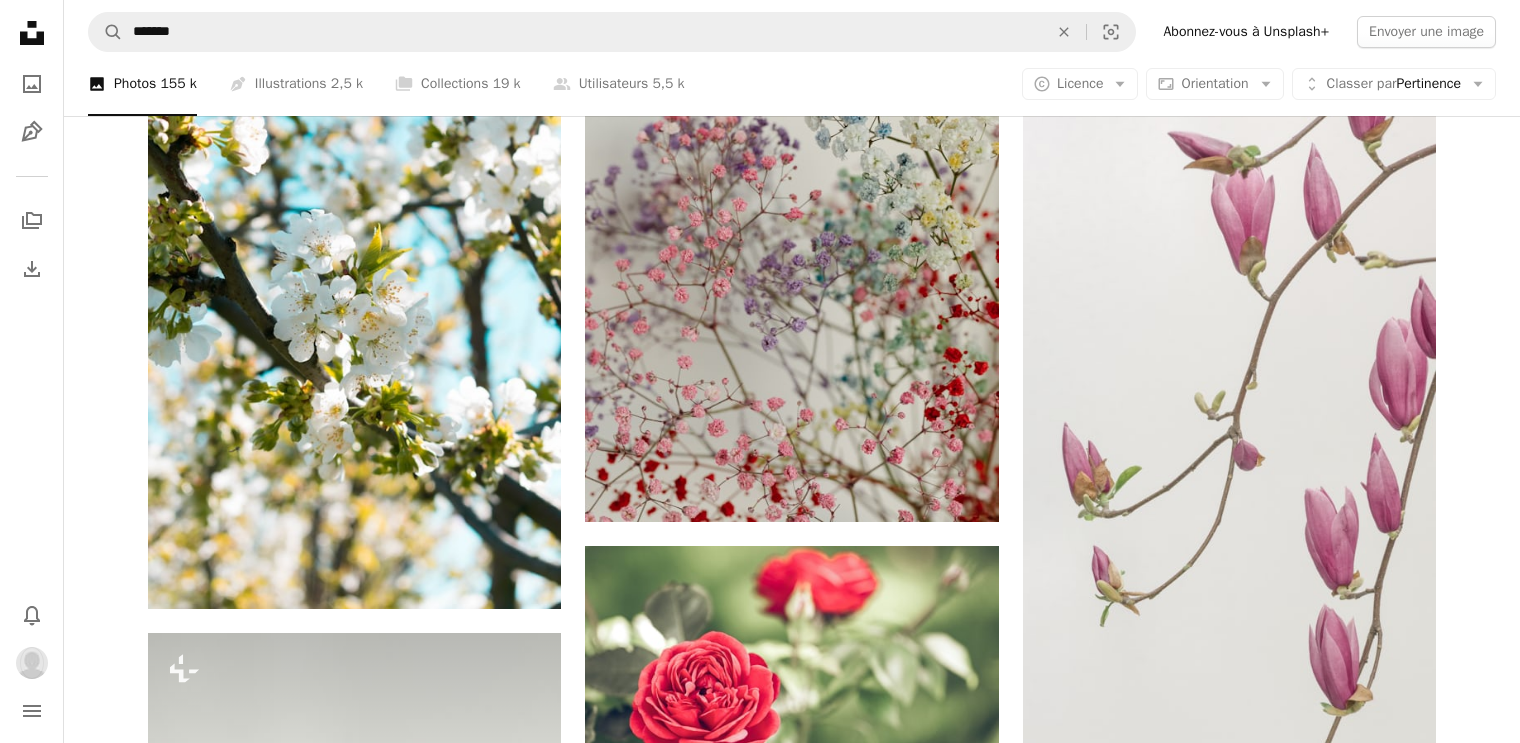 scroll, scrollTop: 15720, scrollLeft: 0, axis: vertical 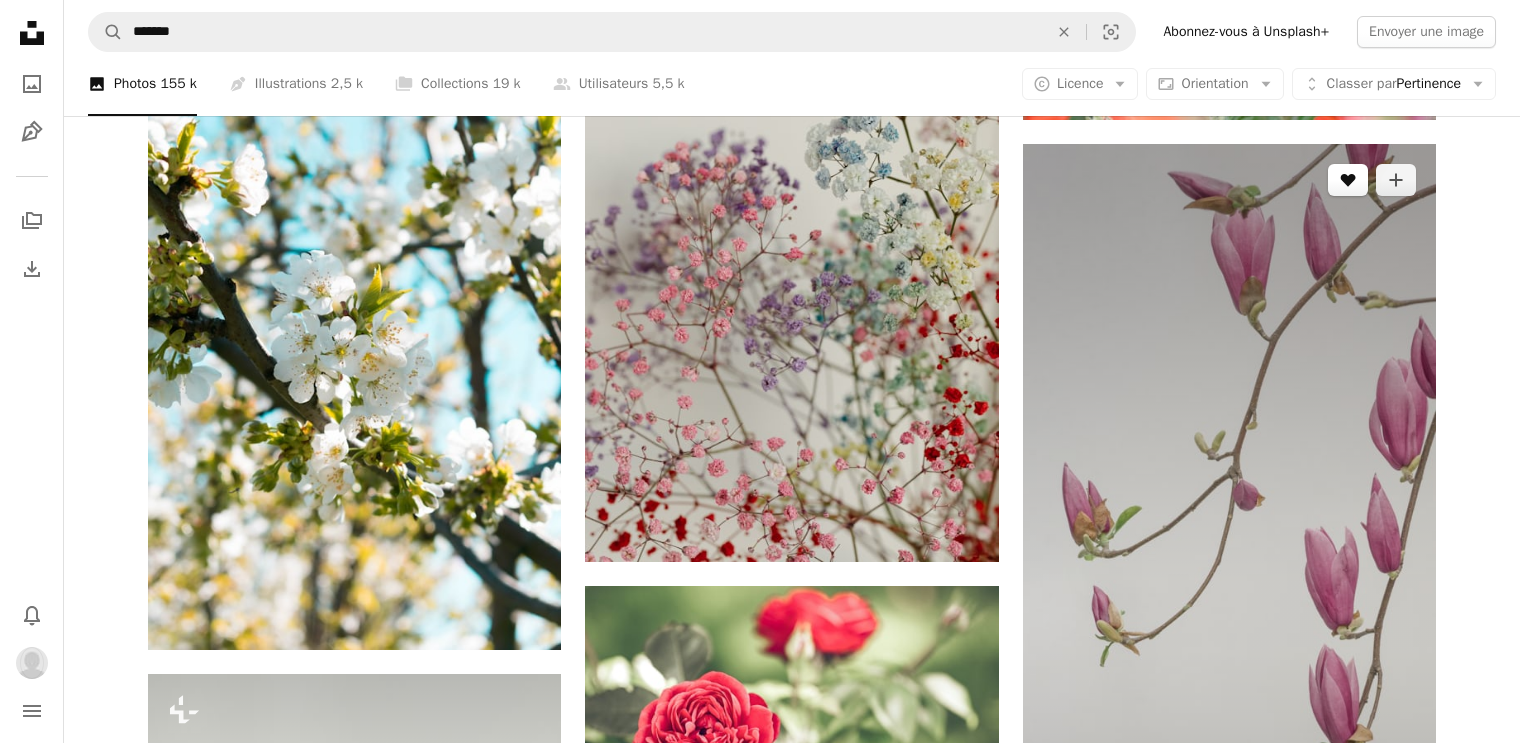 click 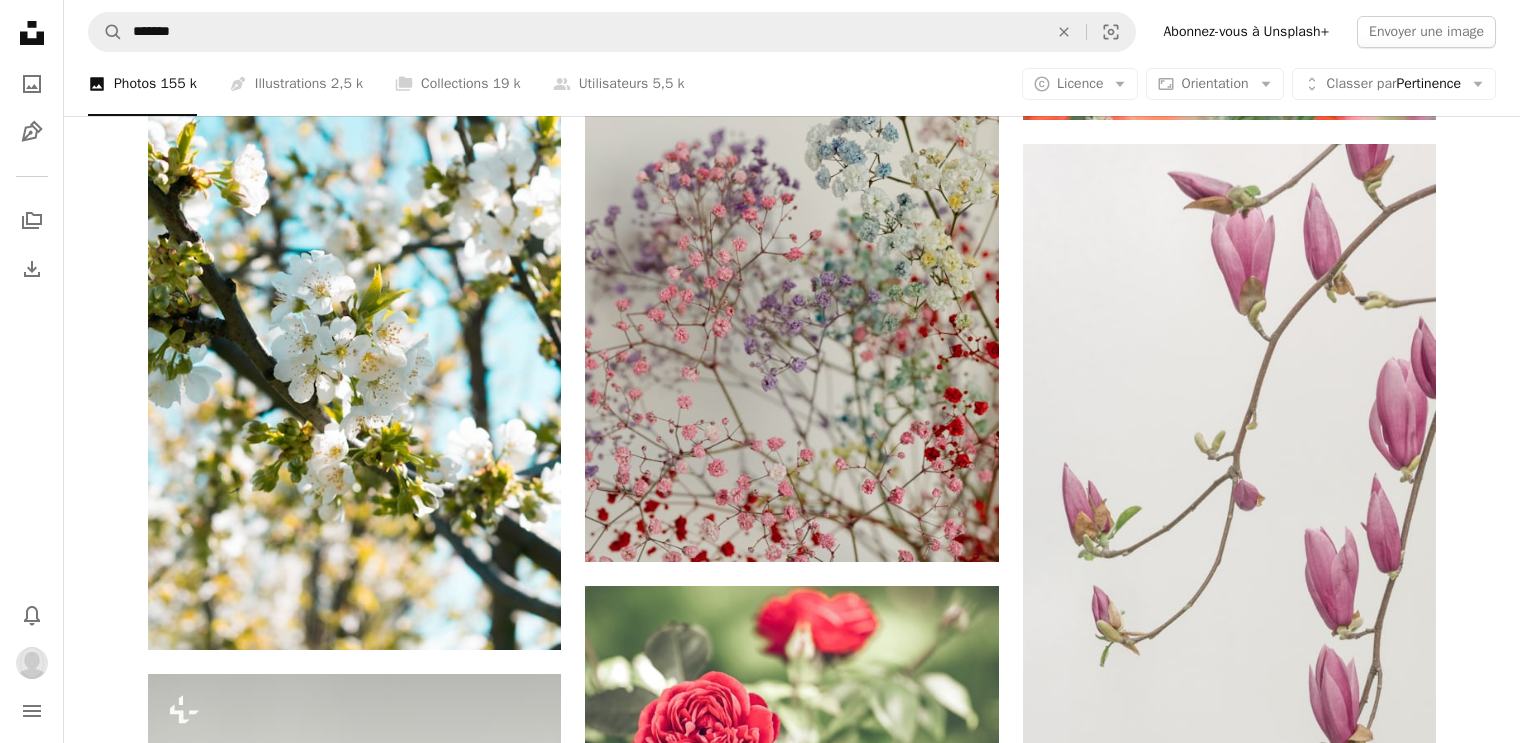 click on "Promotion A heart A plus sign NEOM Made to Change   ↗ Arrow pointing down Plus sign for Unsplash+ A heart A plus sign [FIRST] [LAST] Pour  Unsplash+ A lock   Télécharger Promotion A heart A plus sign NEOM Made to Change   ↗ Arrow pointing down A heart A plus sign [FIRST] [LAST] Arrow pointing down A heart A plus sign [FIRST] [LAST] Disponible à l’embauche A checkmark inside of a circle Arrow pointing down Plus sign for Unsplash+ A heart A plus sign [FIRST] [LAST] Pour  Unsplash+ A lock   Télécharger A heart A plus sign [FIRST] [LAST] Arrow pointing down A heart A plus sign [FIRST] [LAST] Disponible à l’embauche A checkmark inside of a circle Arrow pointing down Plus sign for Unsplash+ A heart A plus sign [FIRST] [LAST] Pour  Unsplash+ A lock   Télécharger Plus sign for Unsplash+ A heart A plus sign [FIRST] [LAST] Pour  Unsplash+ A lock   Télécharger A heart A plus sign [FIRST] [LAST] Arrow pointing down A heart A plus sign [FIRST] [LAST] Arrow pointing down A heart A plus sign" at bounding box center (792, -5627) 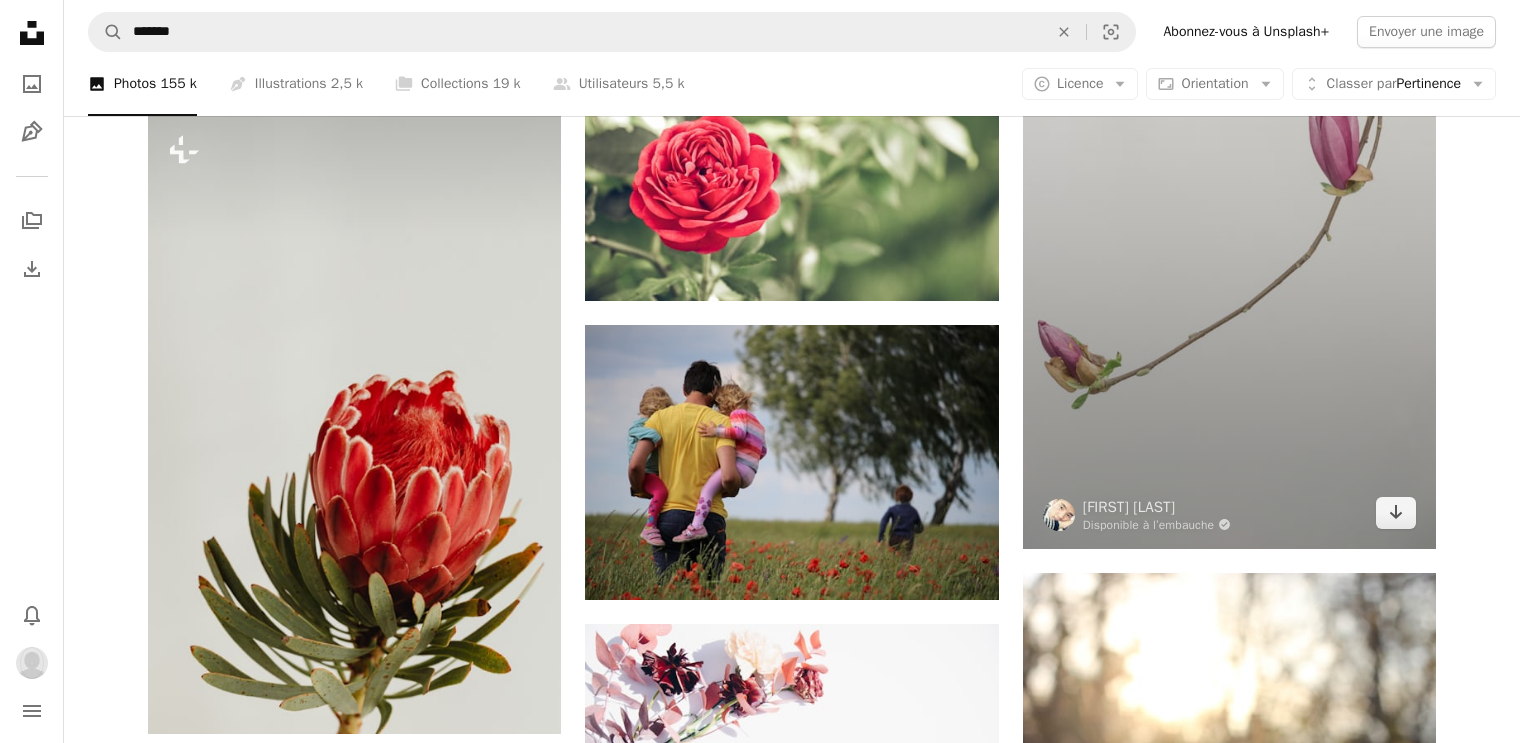 scroll, scrollTop: 16320, scrollLeft: 0, axis: vertical 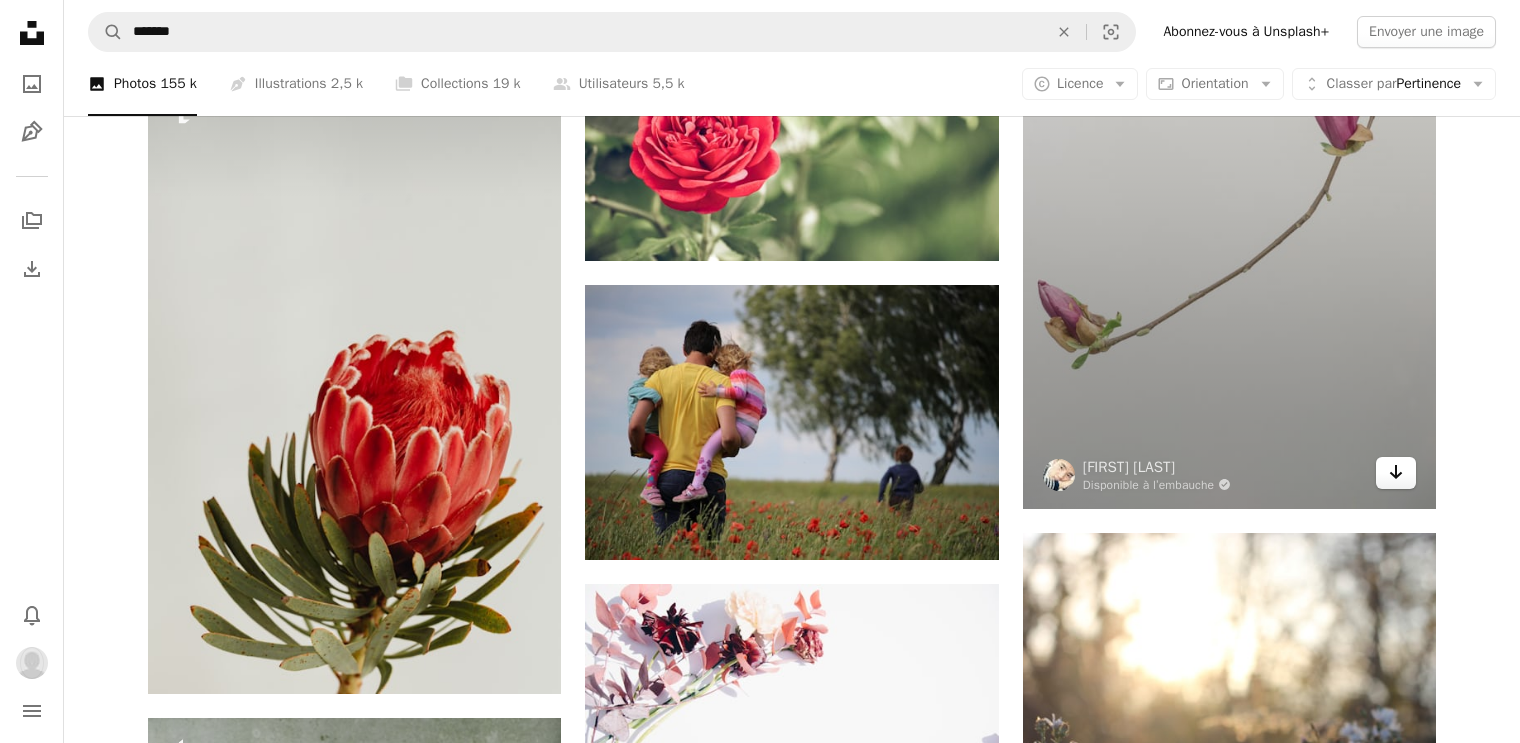 click on "Arrow pointing down" at bounding box center [1396, 473] 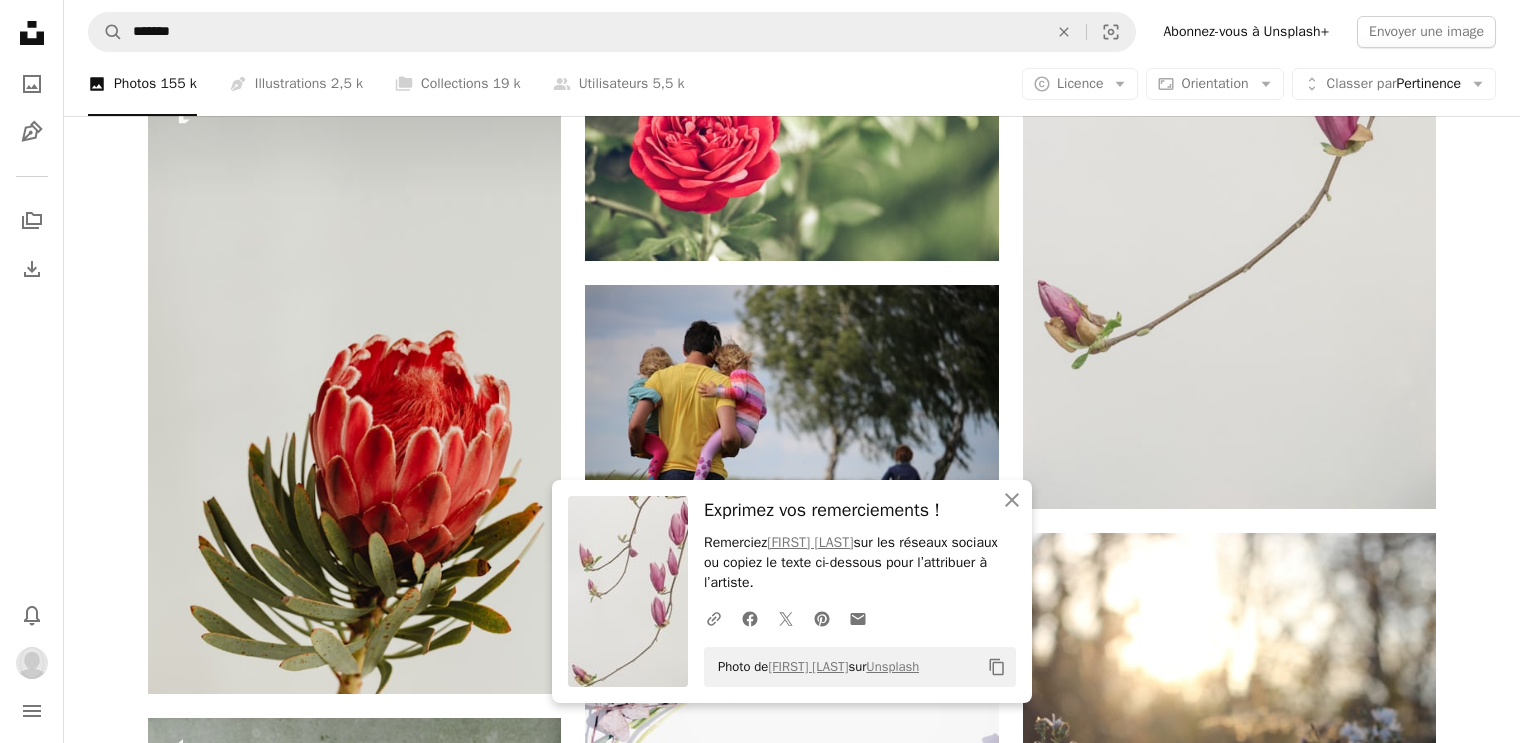click on "Promotion A heart A plus sign NEOM Made to Change   ↗ Arrow pointing down Plus sign for Unsplash+ A heart A plus sign [FIRST] [LAST] Pour  Unsplash+ A lock   Télécharger Promotion A heart A plus sign NEOM Made to Change   ↗ Arrow pointing down A heart A plus sign [FIRST] [LAST] Arrow pointing down A heart A plus sign [FIRST] [LAST] Disponible à l’embauche A checkmark inside of a circle Arrow pointing down Plus sign for Unsplash+ A heart A plus sign [FIRST] [LAST] Pour  Unsplash+ A lock   Télécharger A heart A plus sign [FIRST] [LAST] Arrow pointing down A heart A plus sign [FIRST] [LAST] Disponible à l’embauche A checkmark inside of a circle Arrow pointing down Plus sign for Unsplash+ A heart A plus sign [FIRST] [LAST] Pour  Unsplash+ A lock   Télécharger Plus sign for Unsplash+ A heart A plus sign [FIRST] [LAST] Pour  Unsplash+ A lock   Télécharger A heart A plus sign [FIRST] [LAST] Arrow pointing down A heart A plus sign [FIRST] [LAST] Arrow pointing down A heart A plus sign" at bounding box center (792, -6227) 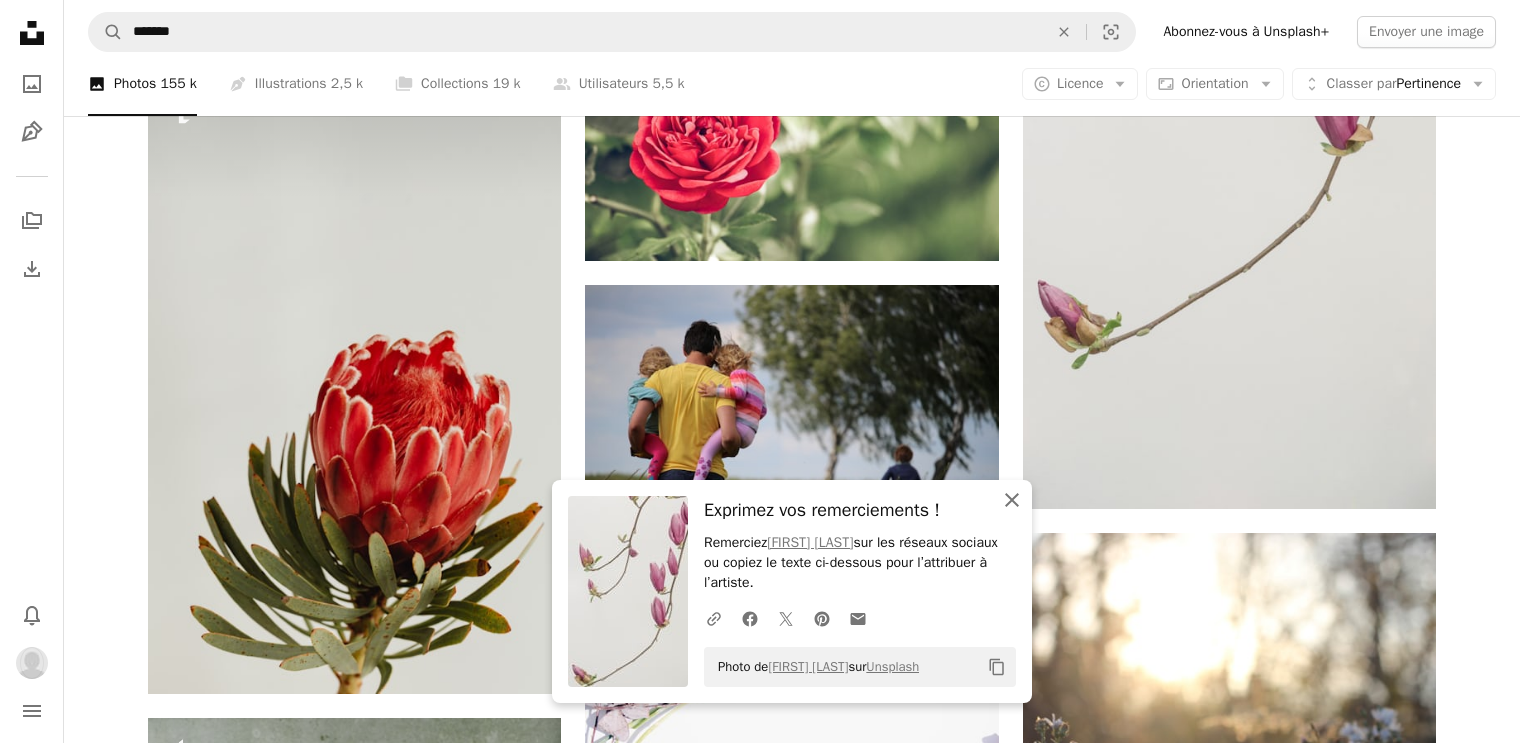 click on "An X shape" 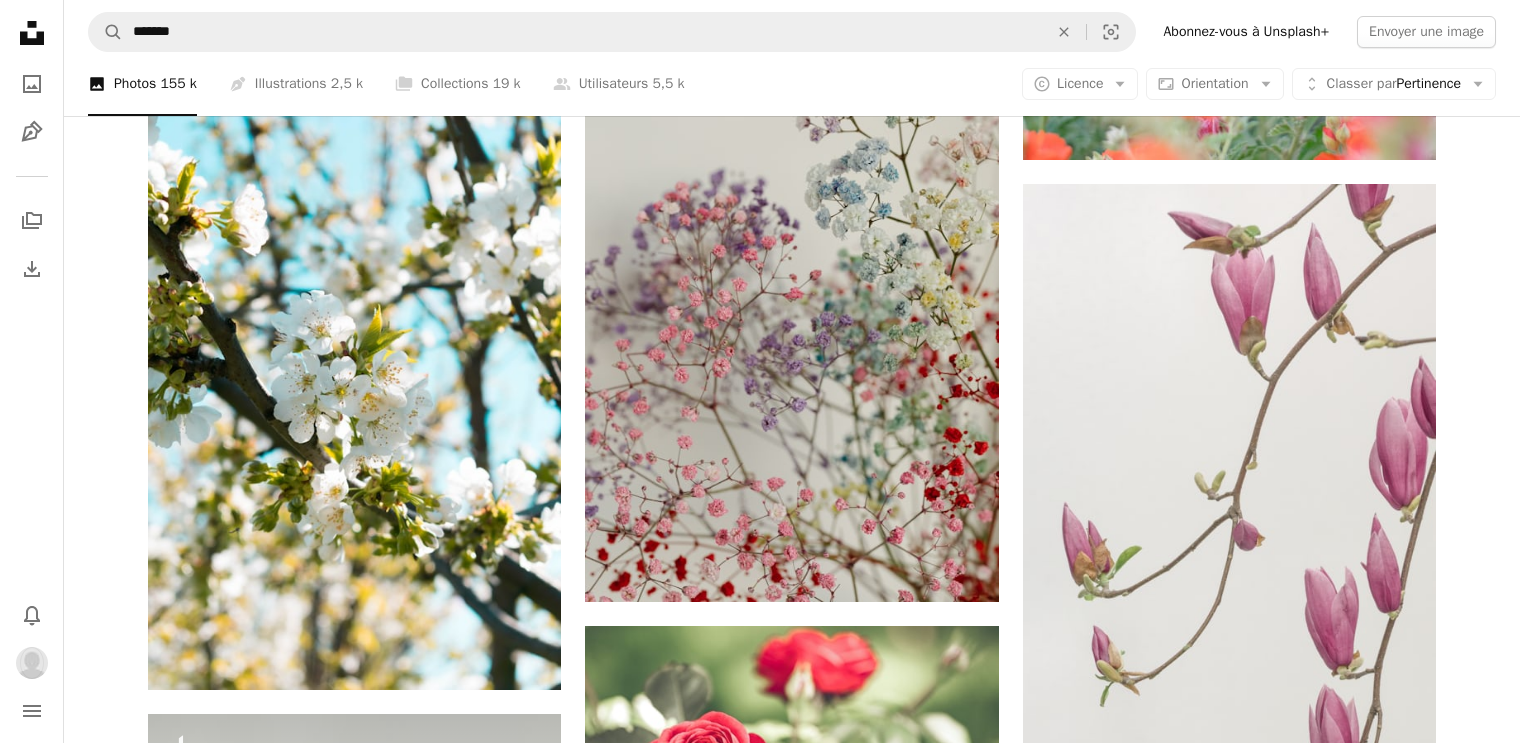 scroll, scrollTop: 15640, scrollLeft: 0, axis: vertical 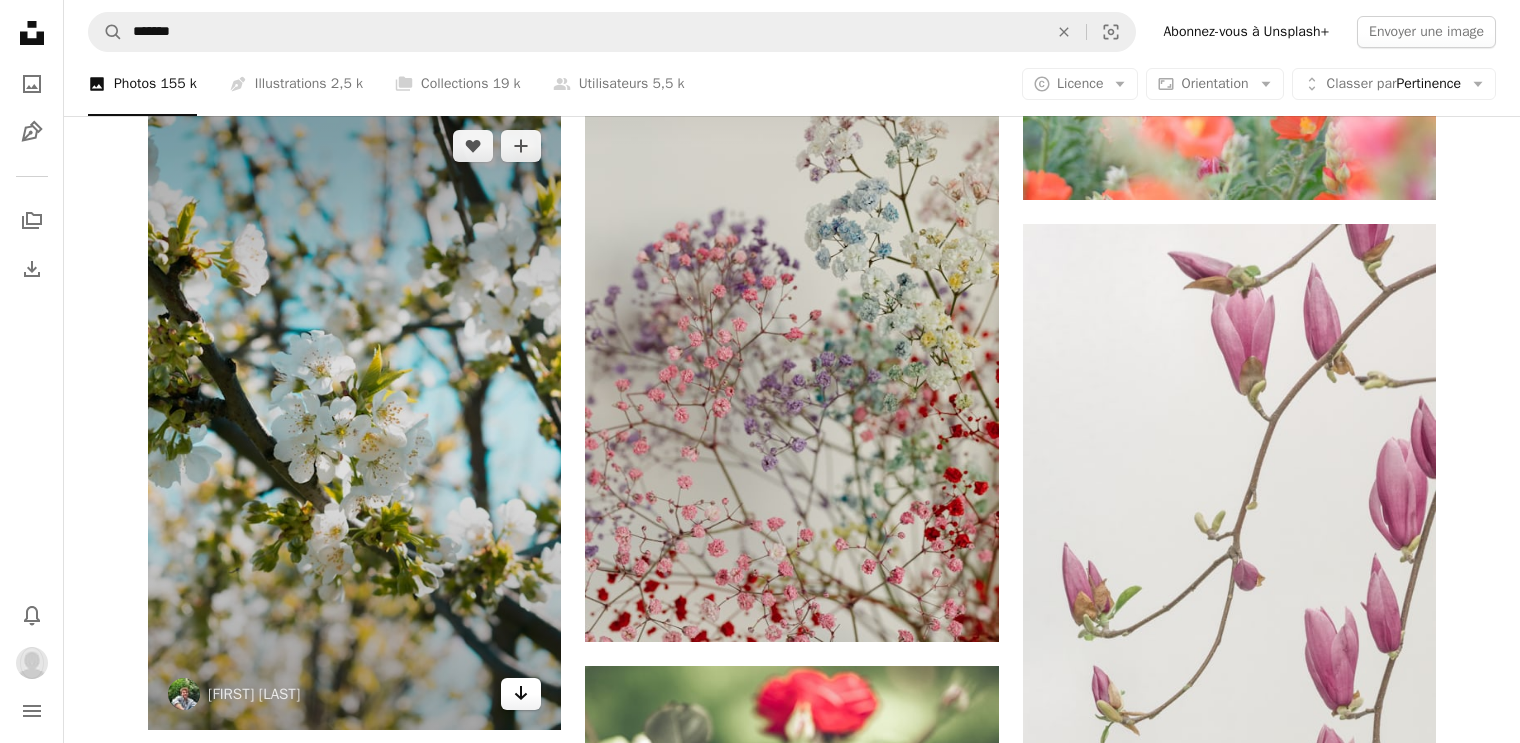 click on "Arrow pointing down" at bounding box center [521, 694] 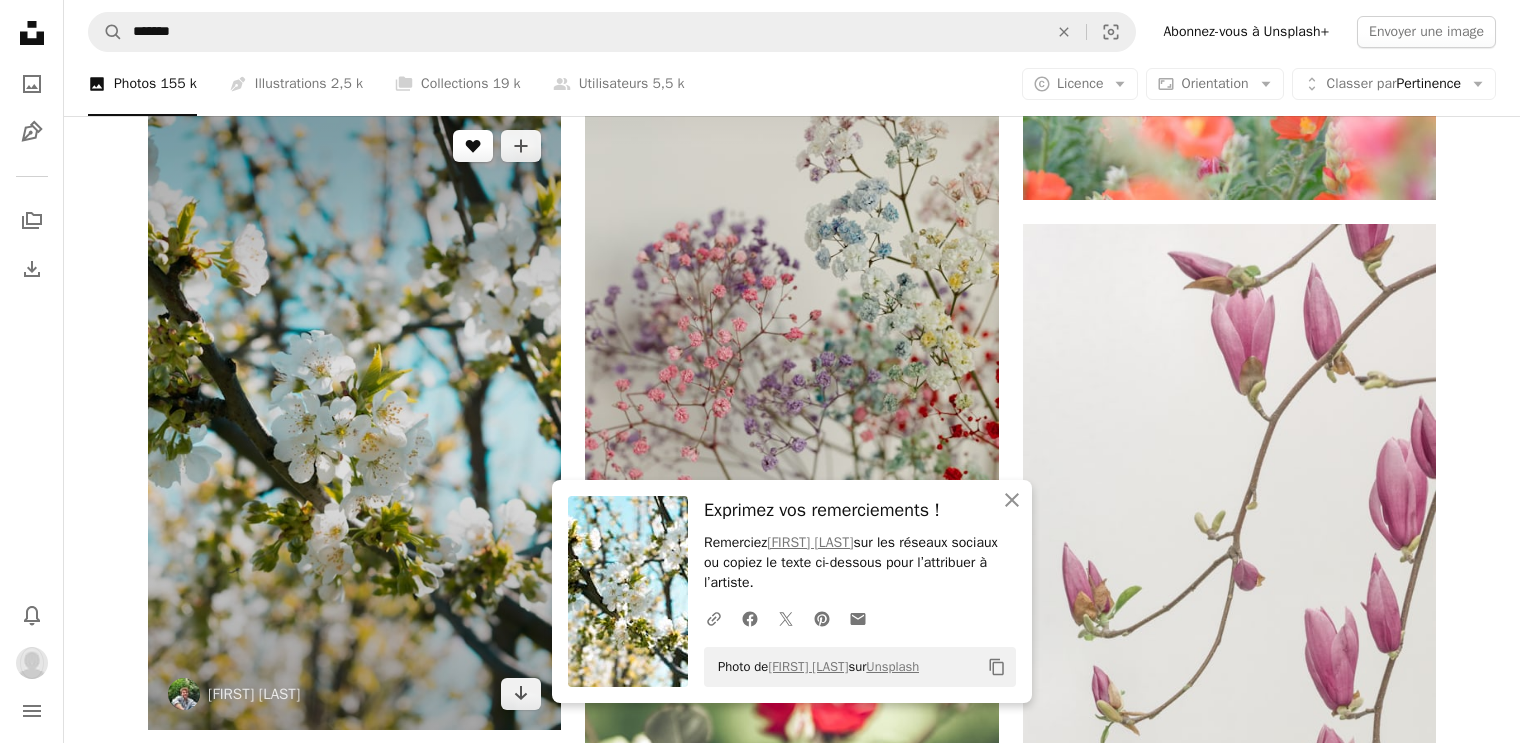 click on "A heart" 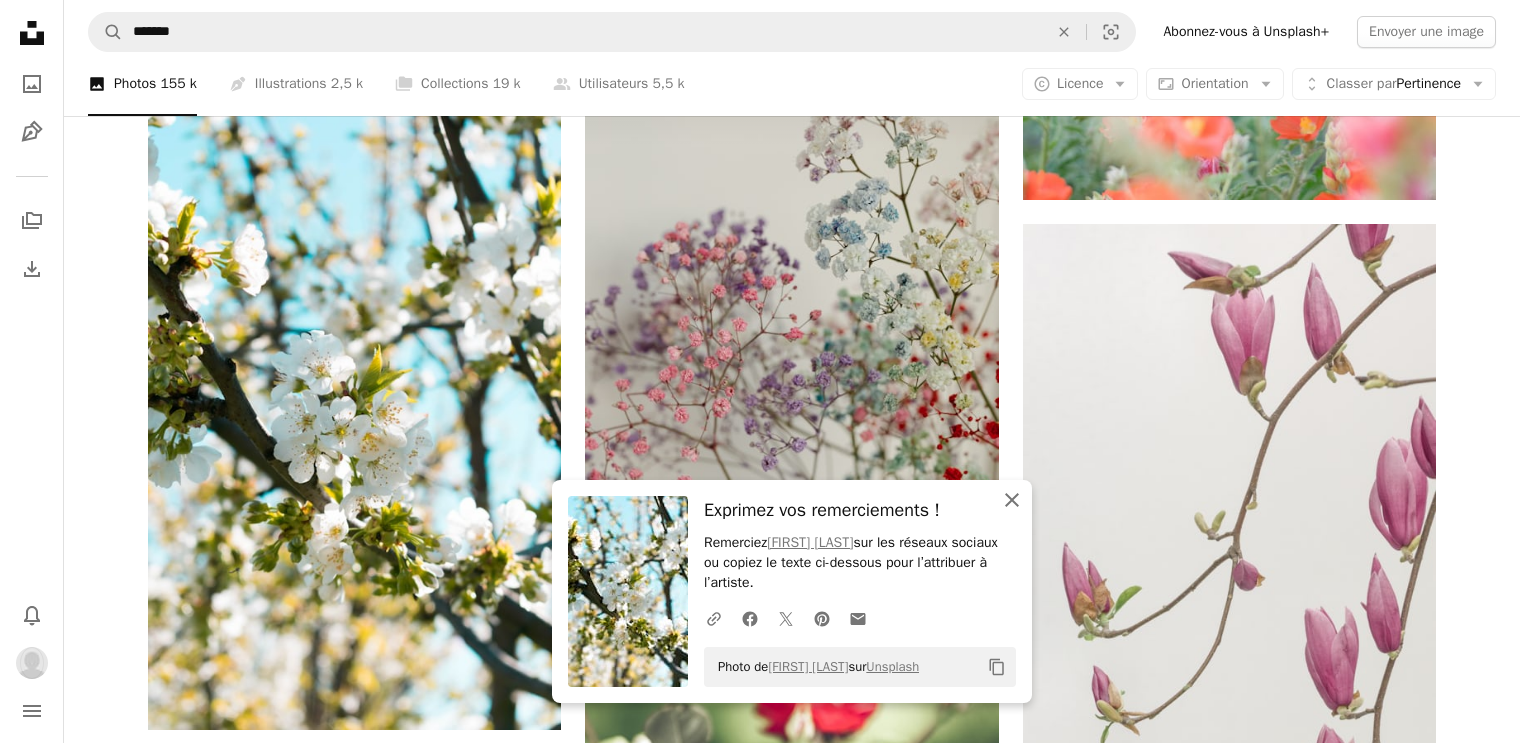 click on "An X shape" 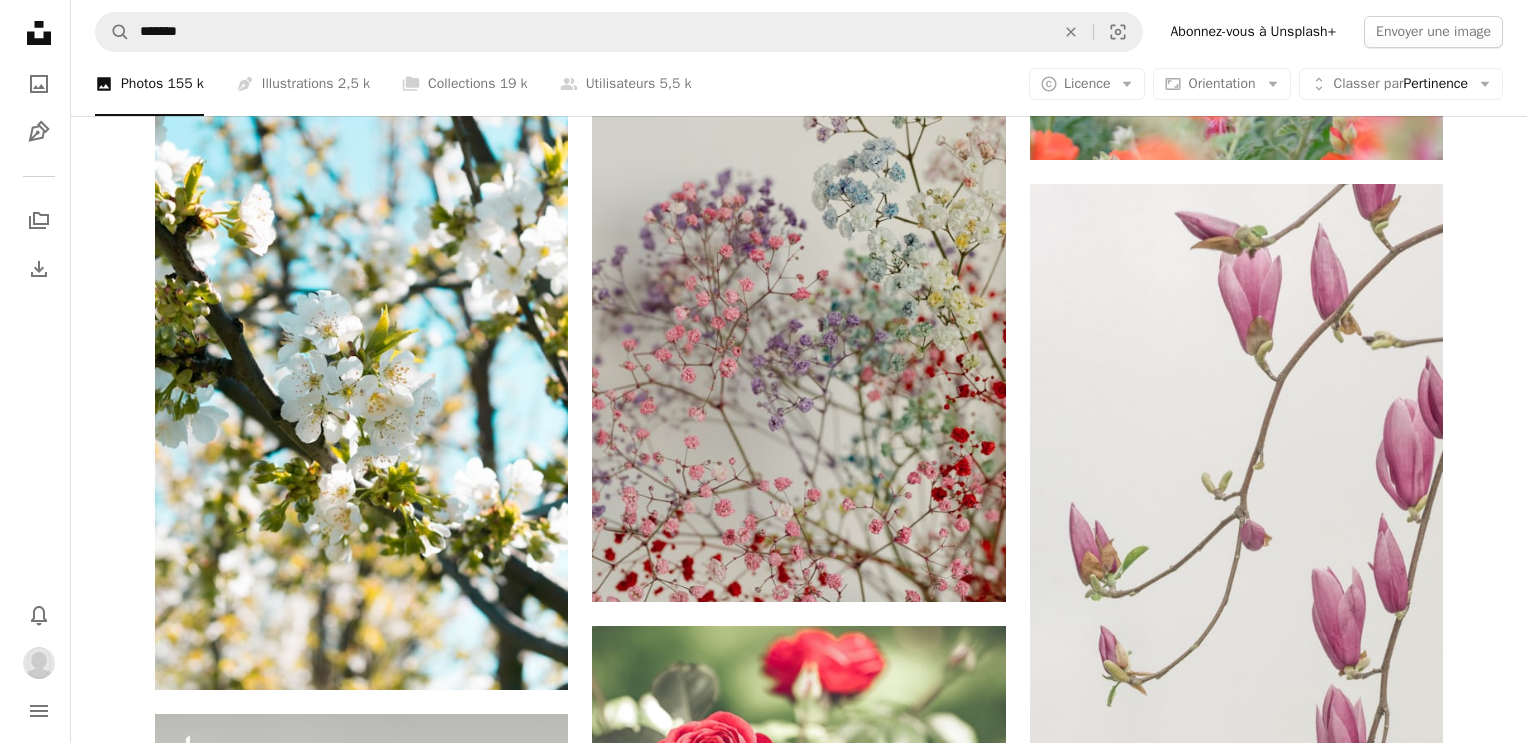 scroll, scrollTop: 15520, scrollLeft: 0, axis: vertical 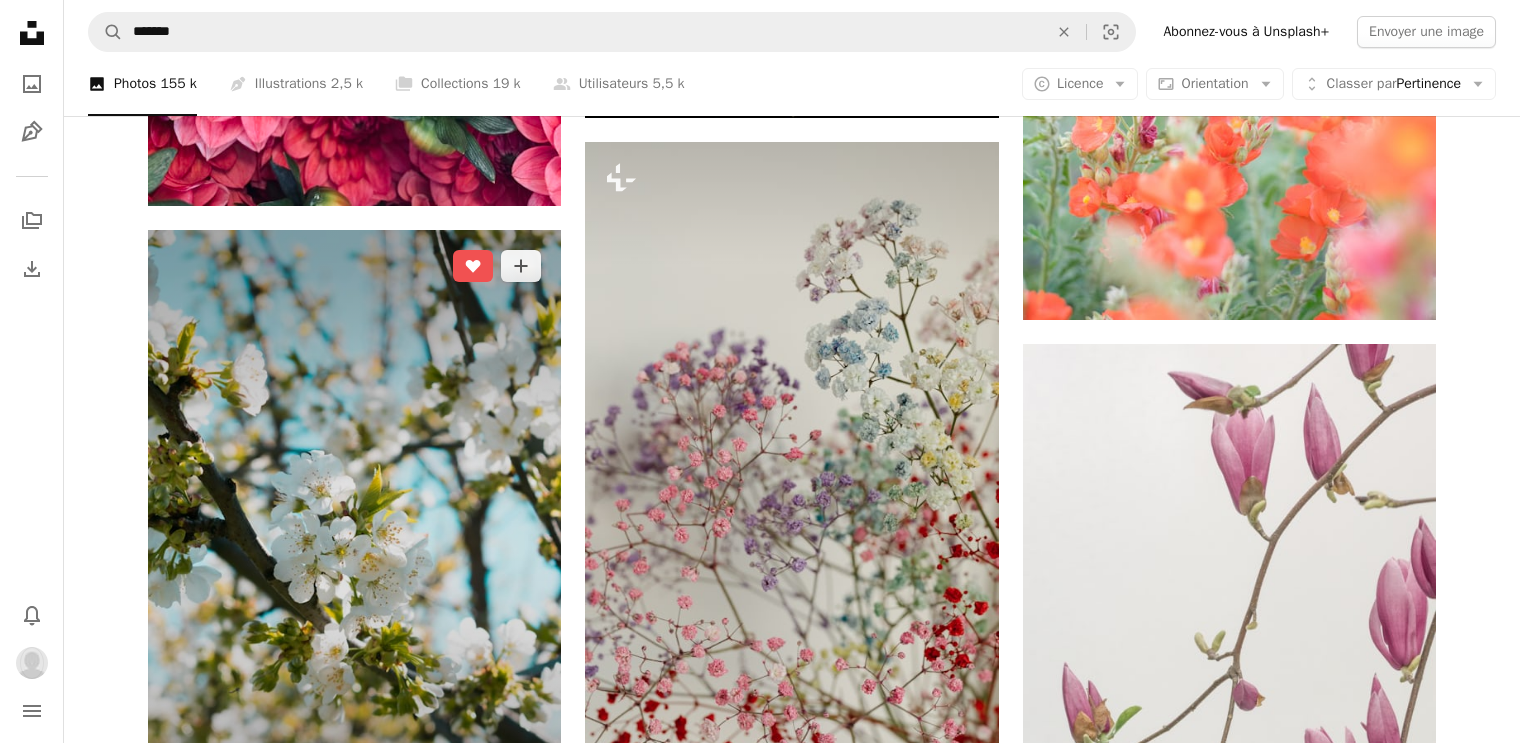 click at bounding box center (354, 540) 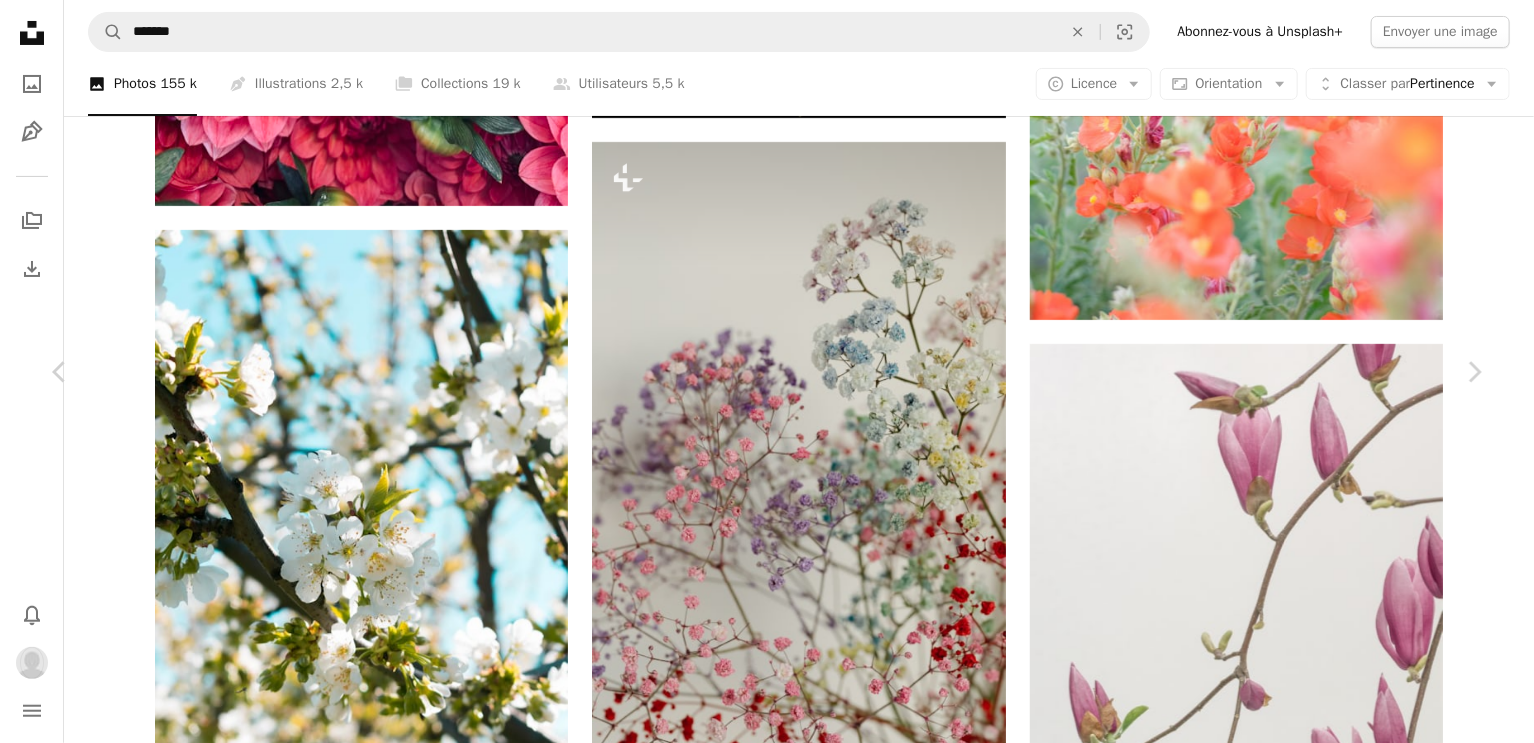 scroll, scrollTop: 2099, scrollLeft: 0, axis: vertical 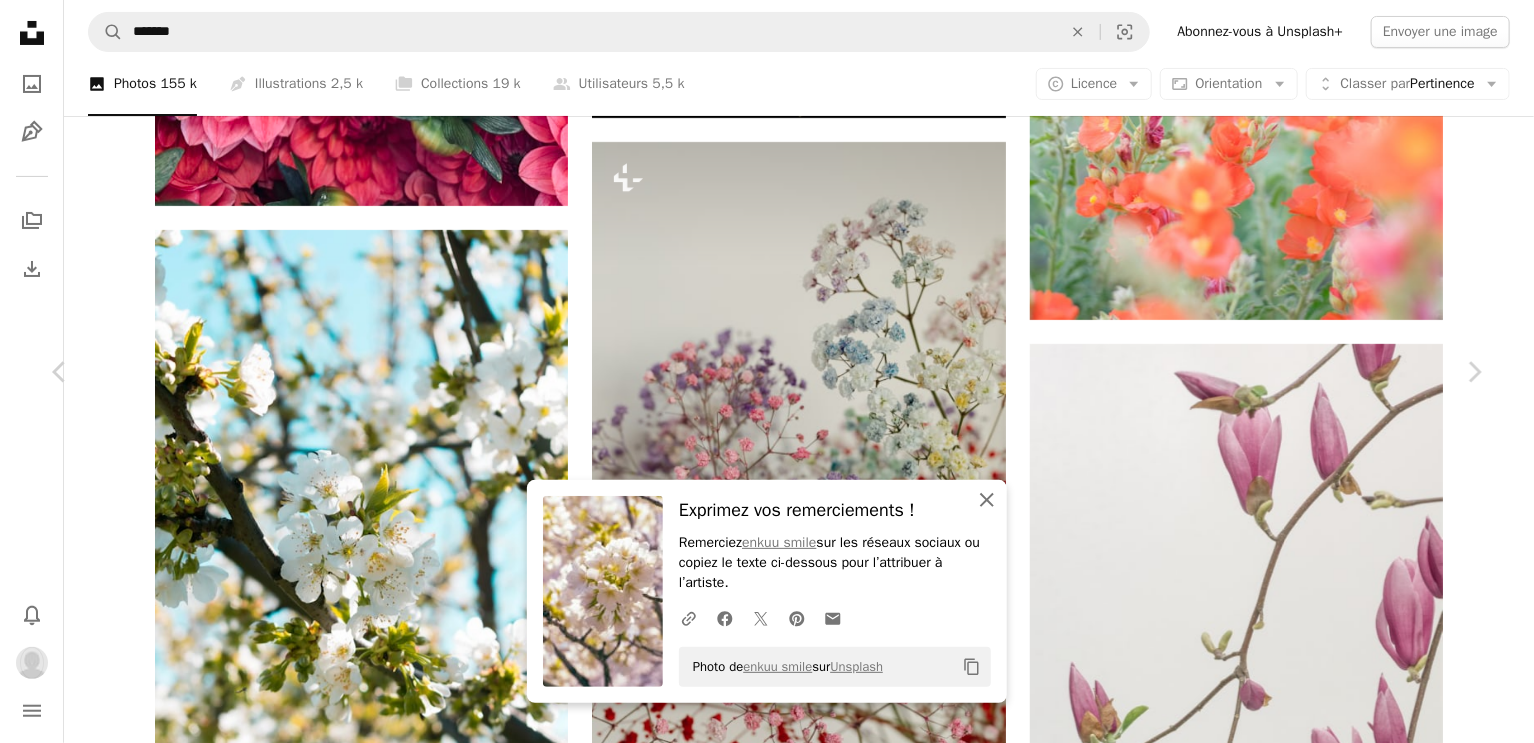 click on "An X shape" 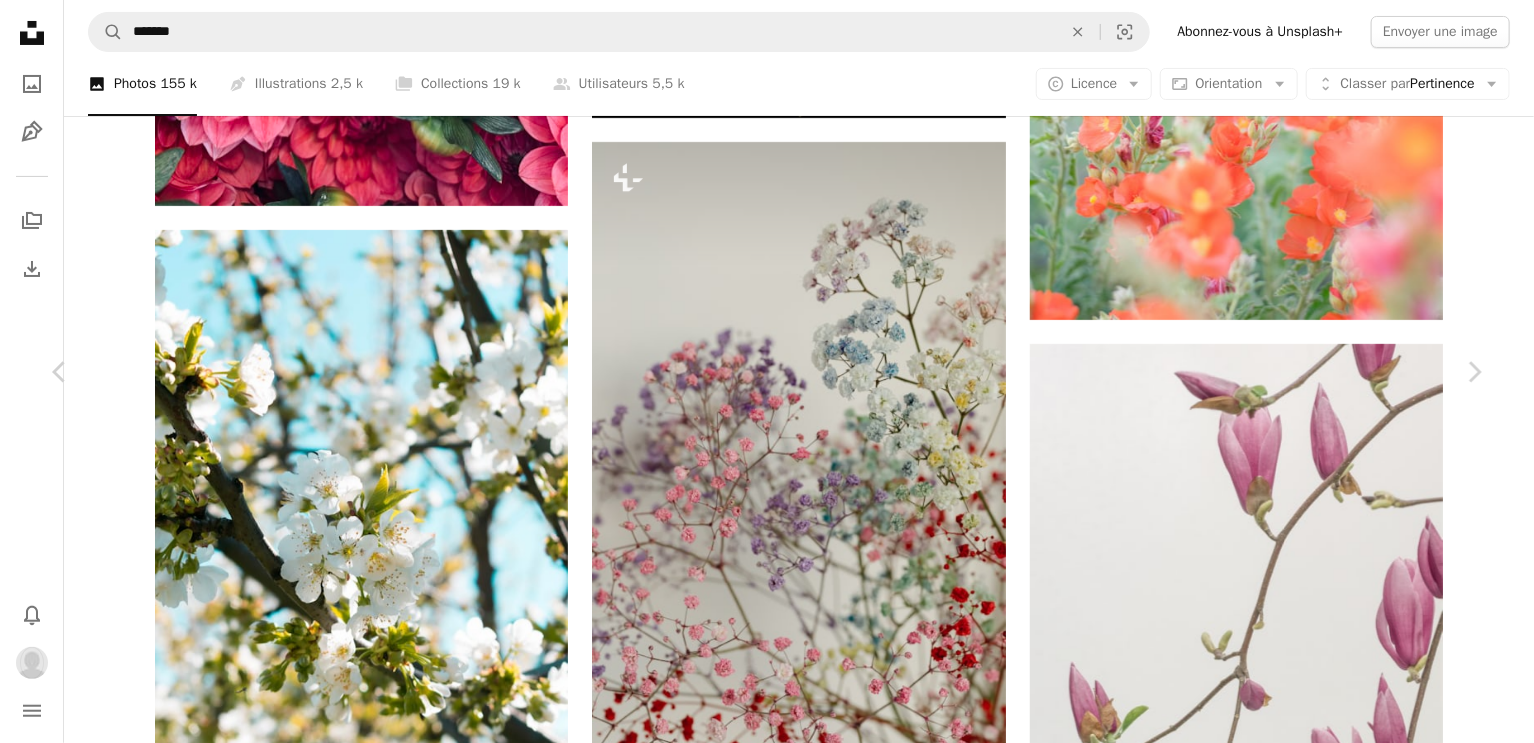 click on "A heart A plus sign [FIRST] [LAST] Disponible à l’embauche A checkmark inside of a circle Arrow pointing down A heart A plus sign [FIRST] [LAST] Arrow pointing down A heart A plus sign enkuu smile Disponible à l’embauche A checkmark inside of a circle Arrow pointing down Plus sign for Unsplash+ A heart A plus sign [FIRST] [LAST] Pour  Unsplash+ A lock   Télécharger A heart A plus sign [FIRST] [LAST] Disponible à l’embauche A checkmark inside of a circle Arrow pointing down A heart A plus sign [FIRST] [LAST] Arrow pointing down A heart A plus sign [FIRST] [LAST] Disponible à l’embauche A heart A heart" at bounding box center [759, 12084] 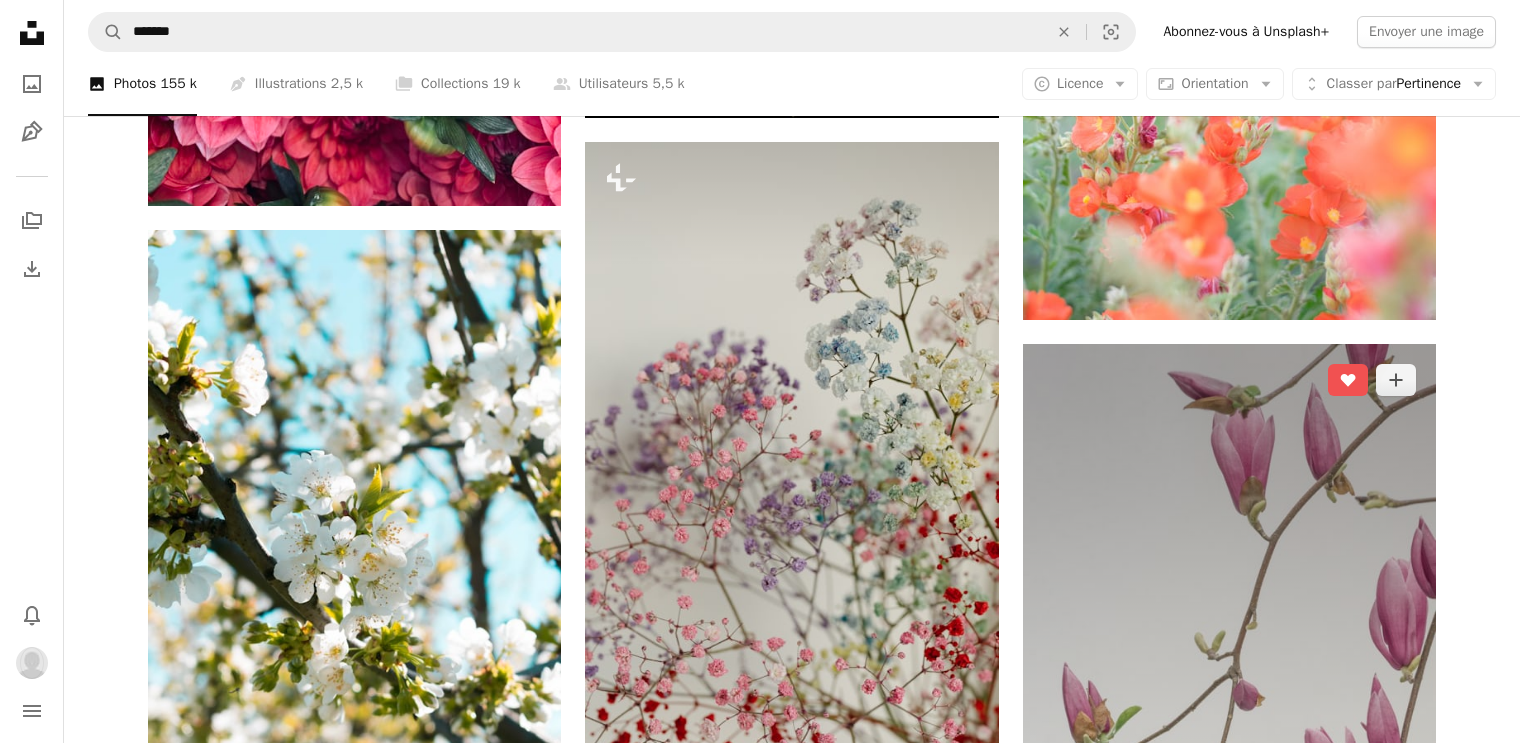 click at bounding box center [1229, 826] 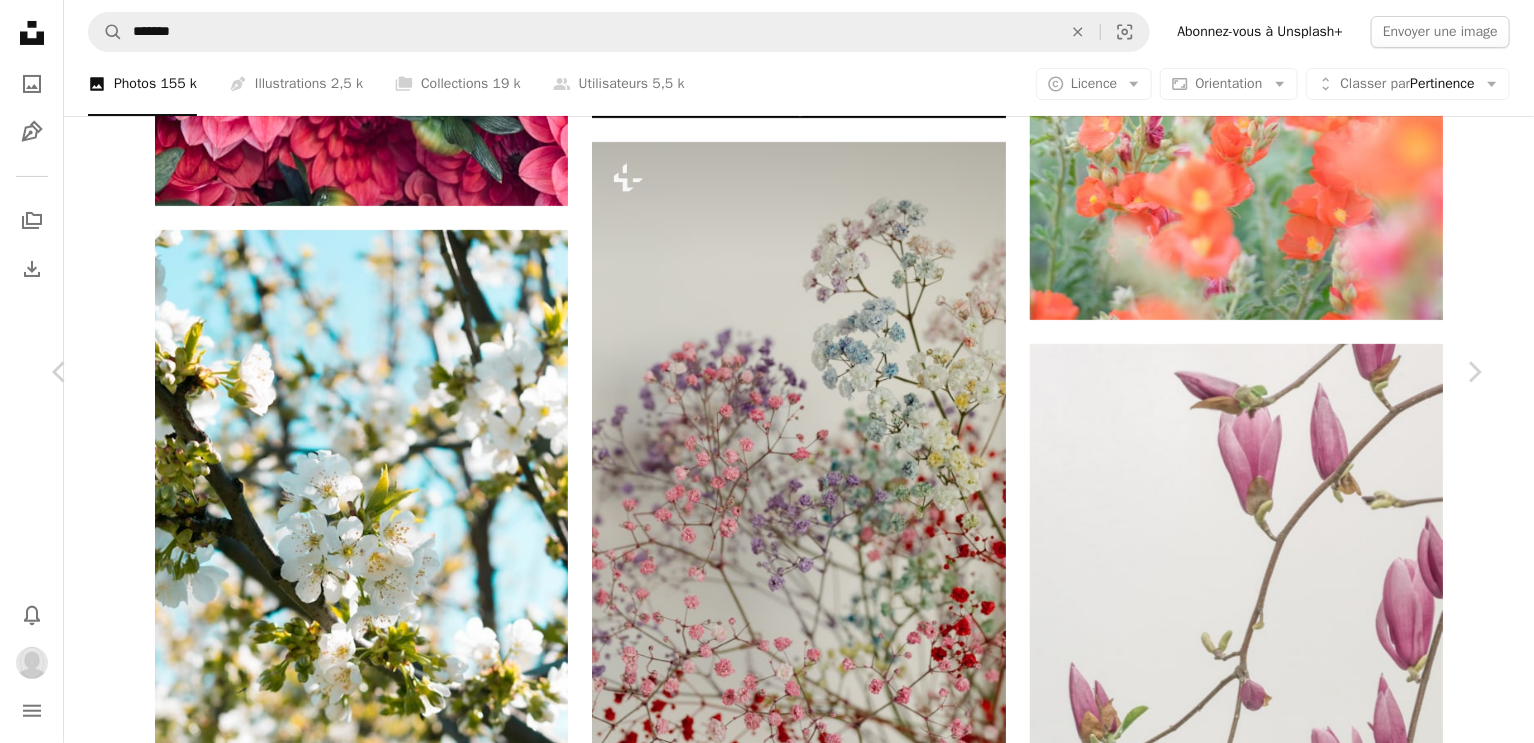 click on "Zoom in" at bounding box center [759, 10064] 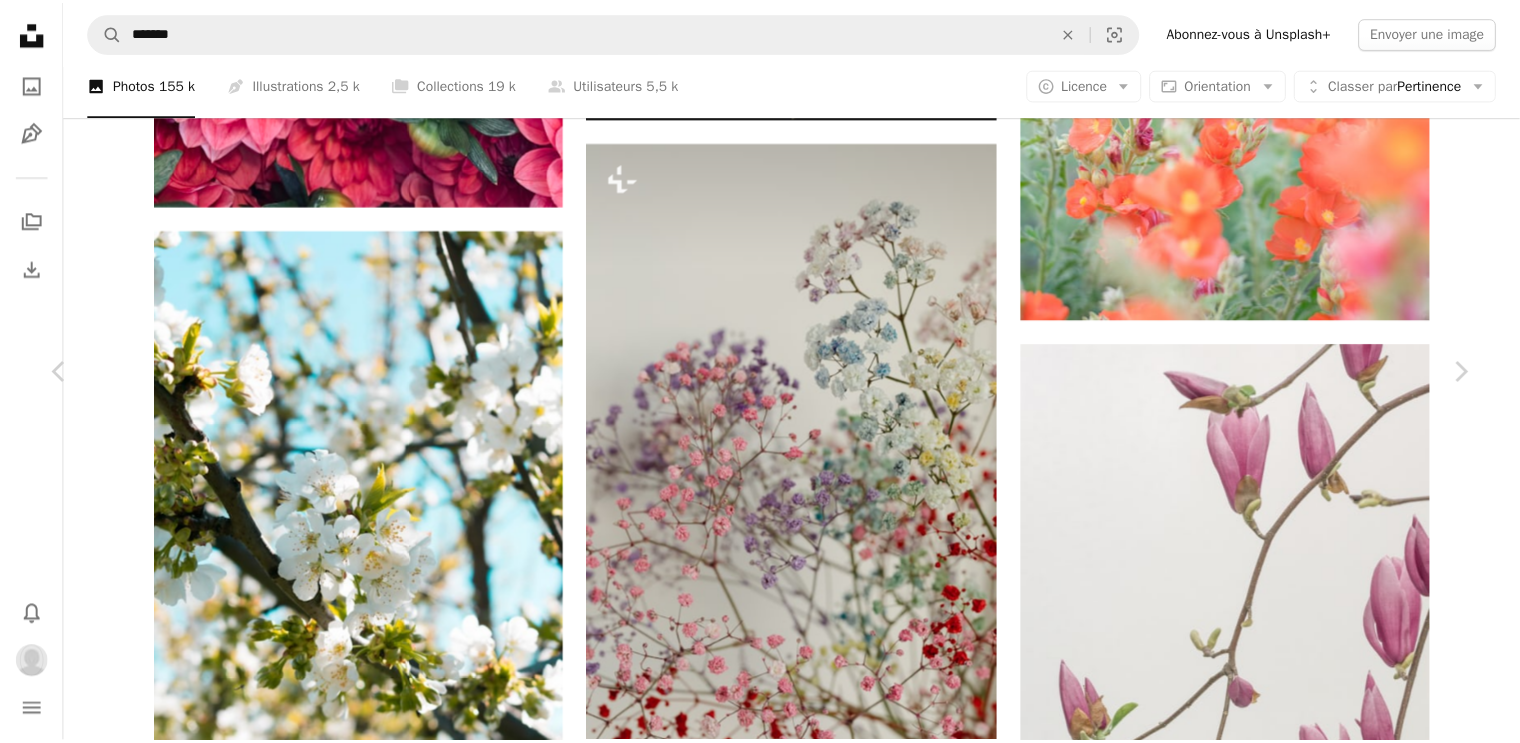 scroll, scrollTop: 2360, scrollLeft: 0, axis: vertical 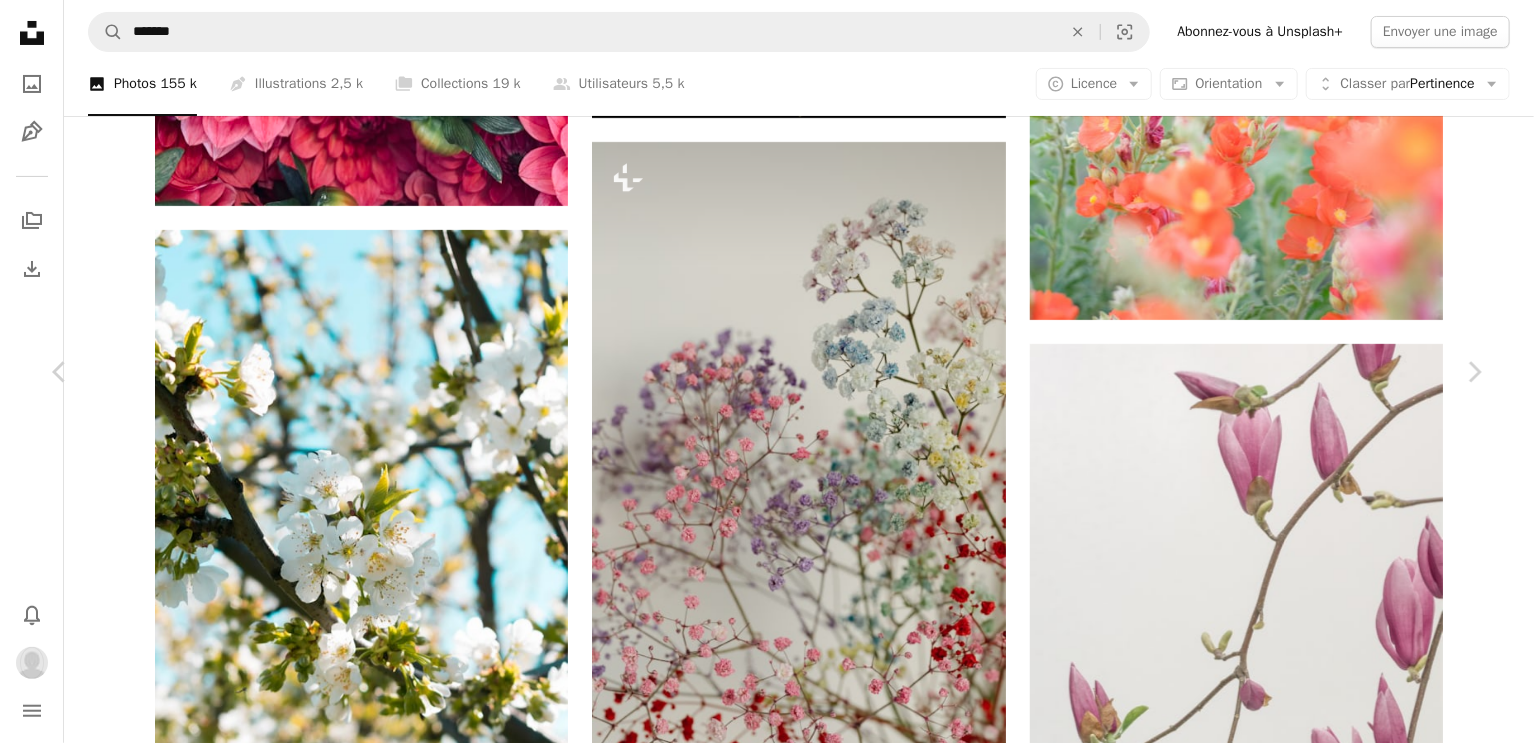 click on "An X shape Chevron left Chevron right [FIRST] [LAST] [LAST] A heart A plus sign Modifier l’image   Plus sign for Unsplash+ Télécharger Chevron down Zoom in Vues 39 458 029 Téléchargements 352 481 Présentée dans Photos A forward-right arrow Partager Info icon Infos More Actions Calendar outlined Publiée le  [DATE] Safety Utilisation gratuite sous la  Licence Unsplash fleur fleur extérieur Design d’intérieur planter jardin rose dehors fond de couleur unie Décor pétale branche pur papier peint arrière-plan art source site internet gris blanc Parcourez des images premium sur iStock  |  - 20 % avec le code UNSPLASH20 Rendez-vous sur iStock  ↗ Images associées A heart A plus sign [FIRST] [LAST] Disponible à l’embauche A checkmark inside of a circle Arrow pointing down A heart A plus sign [FIRST] [LAST] Pour  Unsplash+ A lock   Télécharger Plus sign for Unsplash+ A heart A plus sign [FIRST] [LAST] Pour  Unsplash+ A lock   Télécharger A heart A plus sign" at bounding box center [767, 10057] 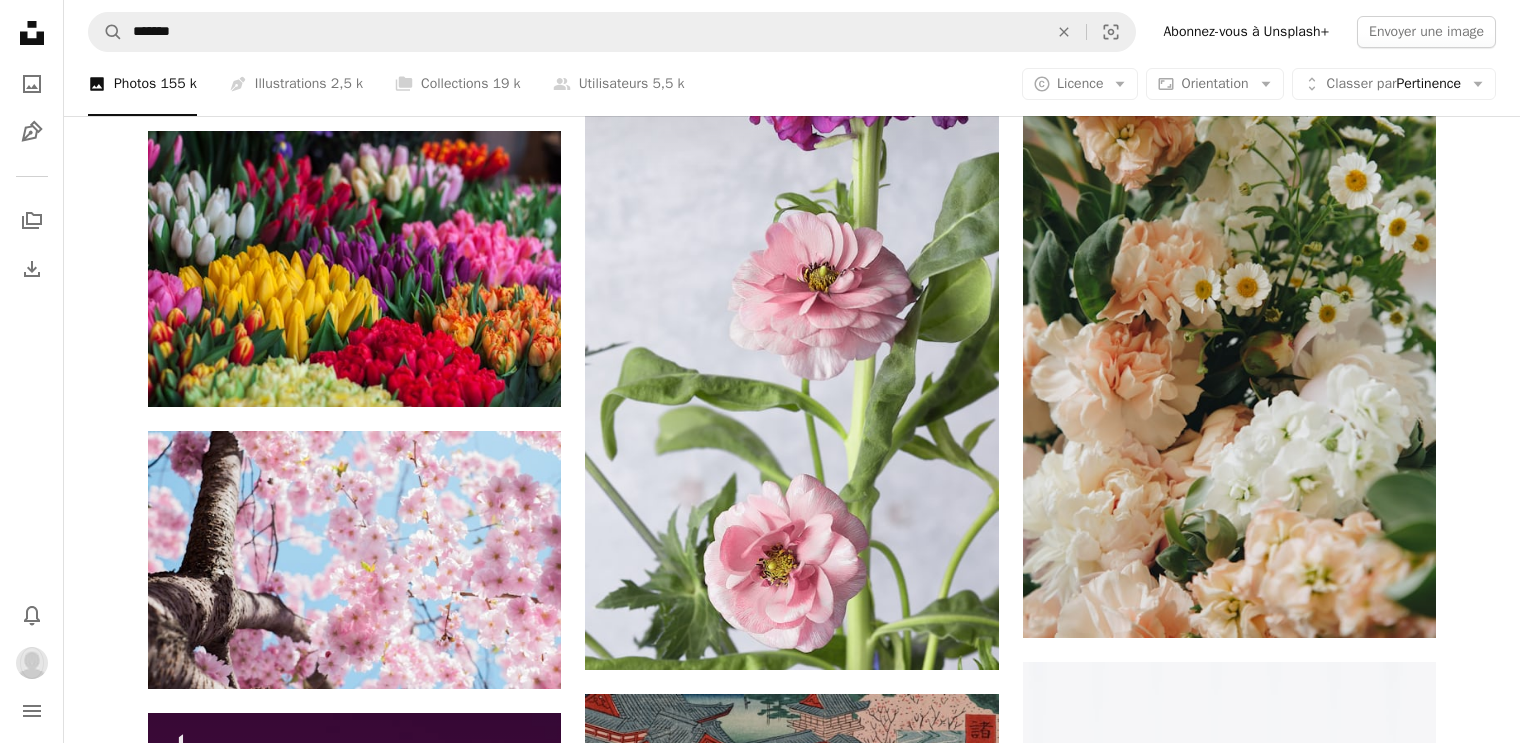 scroll, scrollTop: 10119, scrollLeft: 0, axis: vertical 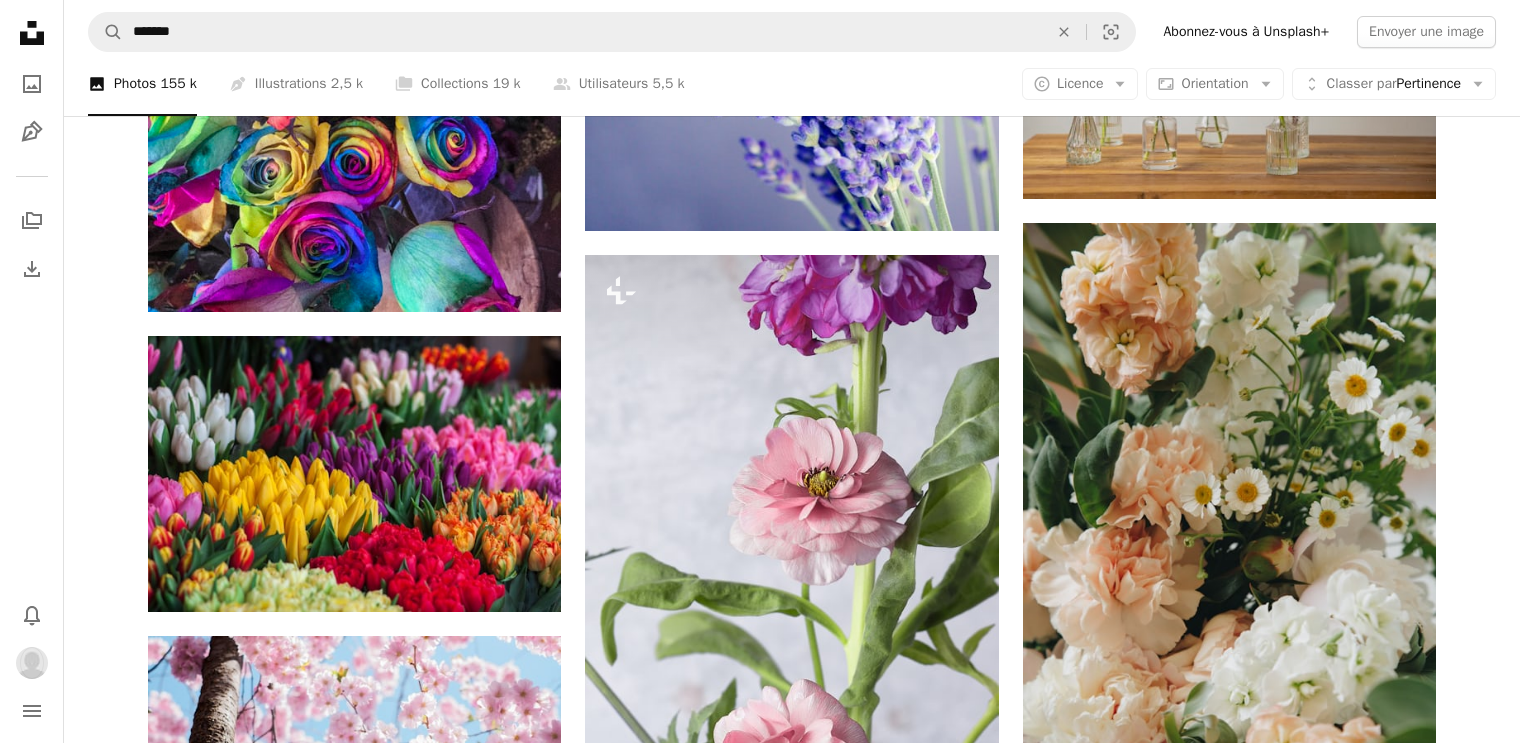 click on "Unsplash logo Accueil Unsplash" 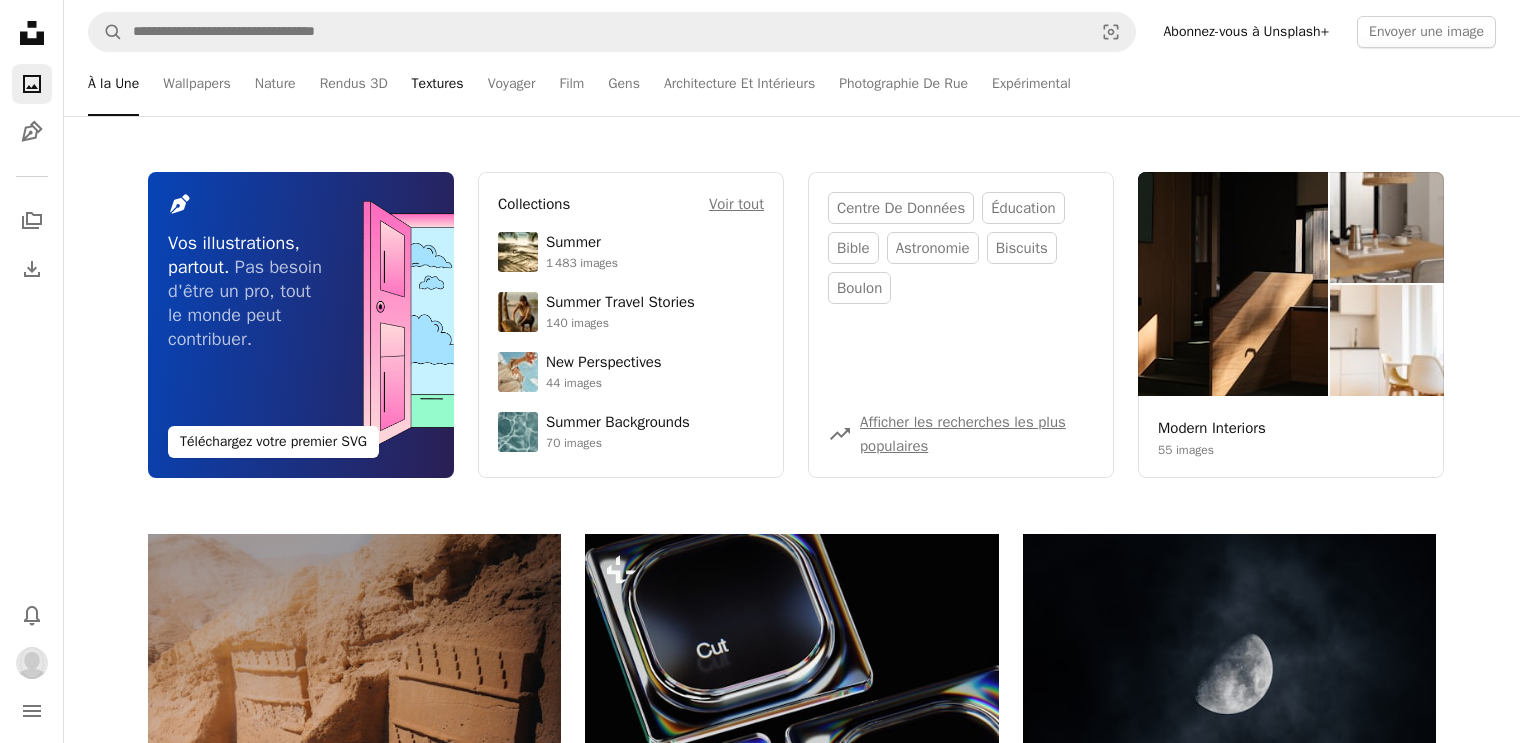 click on "Textures" at bounding box center (438, 84) 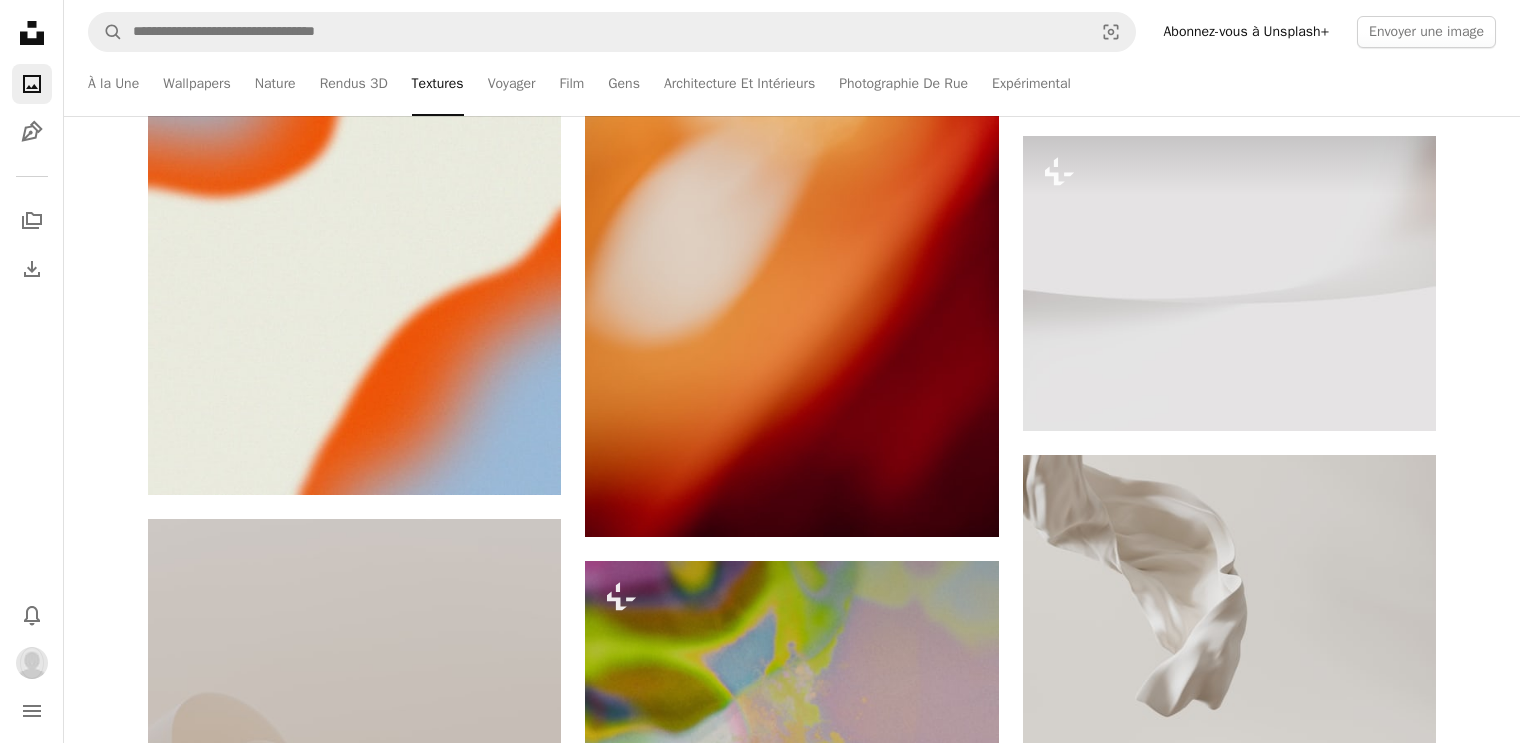 scroll, scrollTop: 2800, scrollLeft: 0, axis: vertical 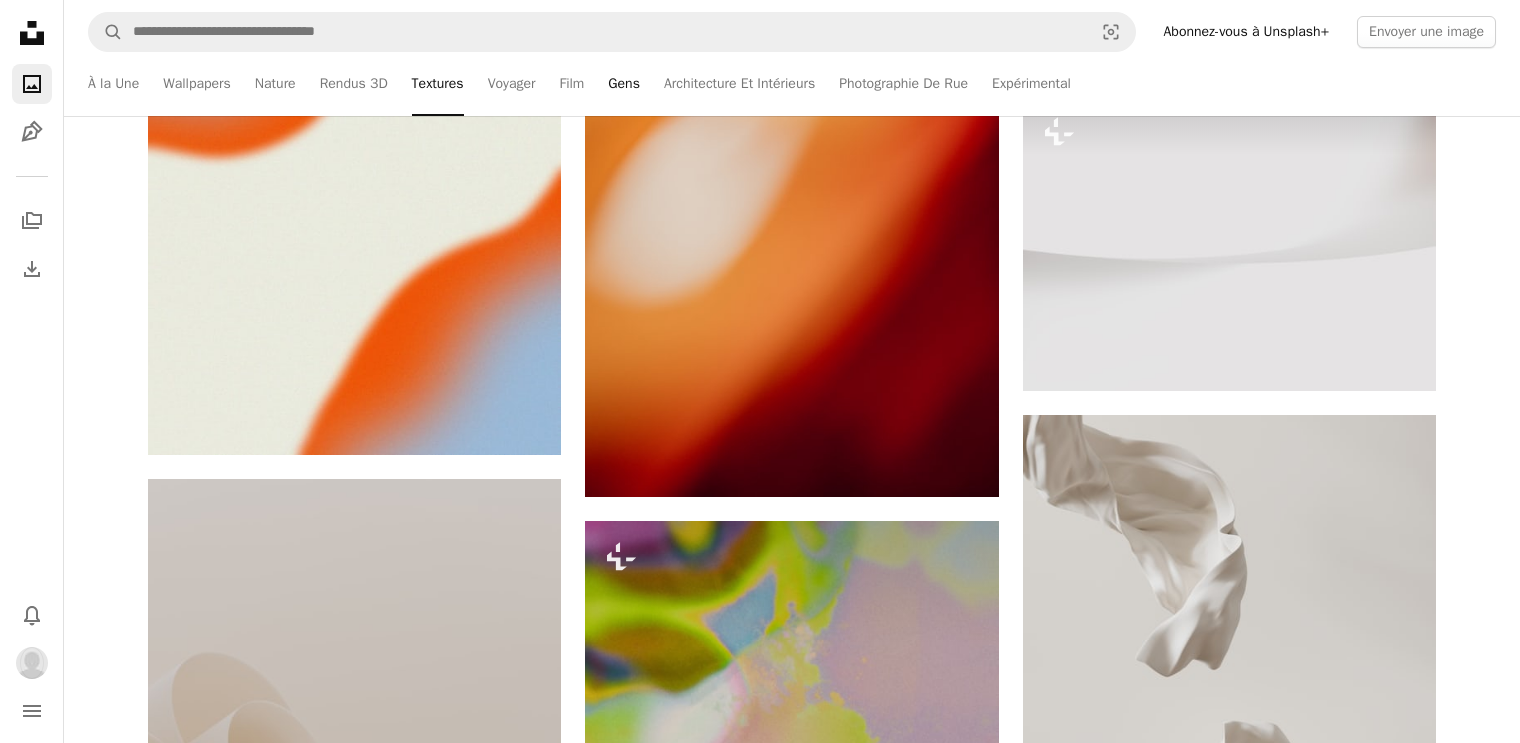 click on "Gens" at bounding box center (624, 84) 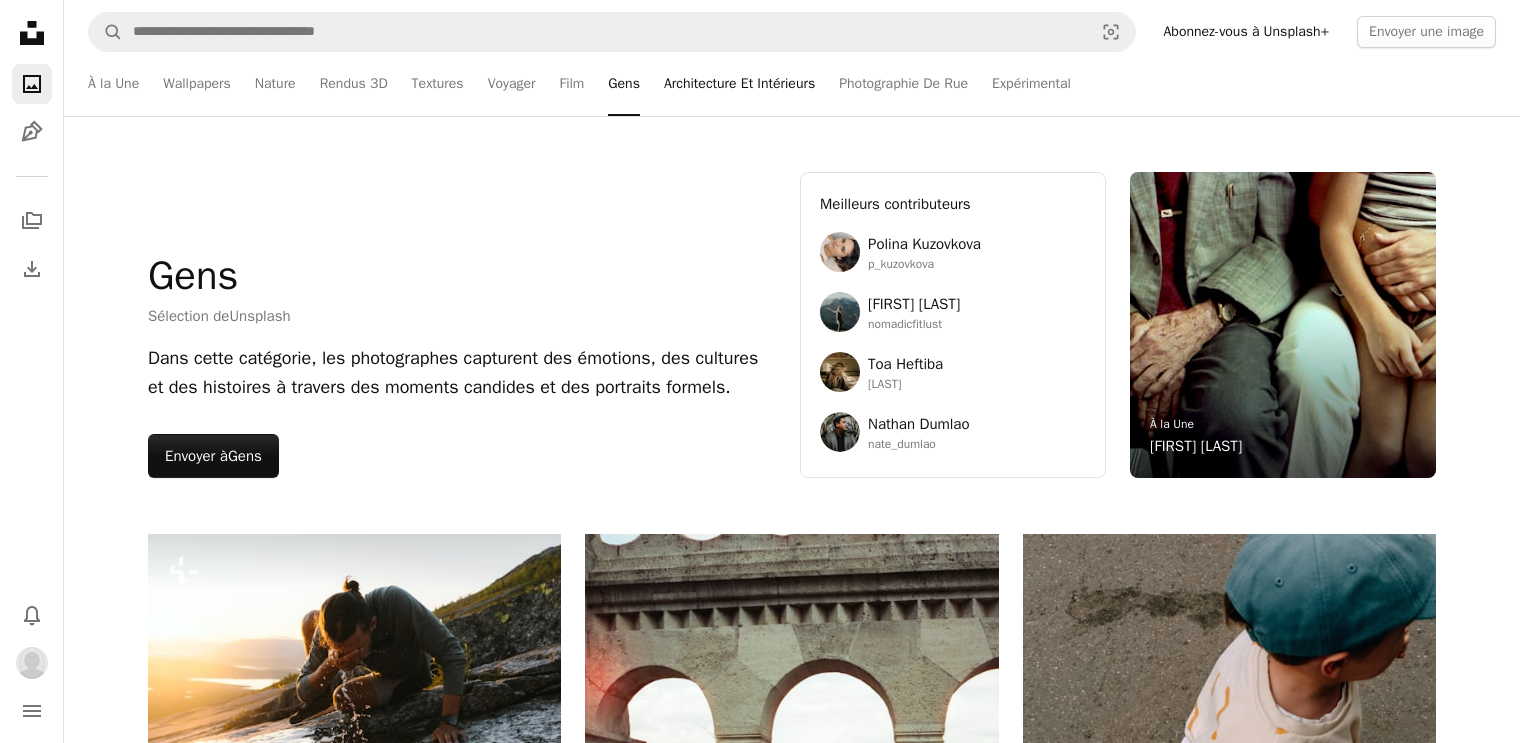 click on "Architecture Et Intérieurs" at bounding box center [739, 84] 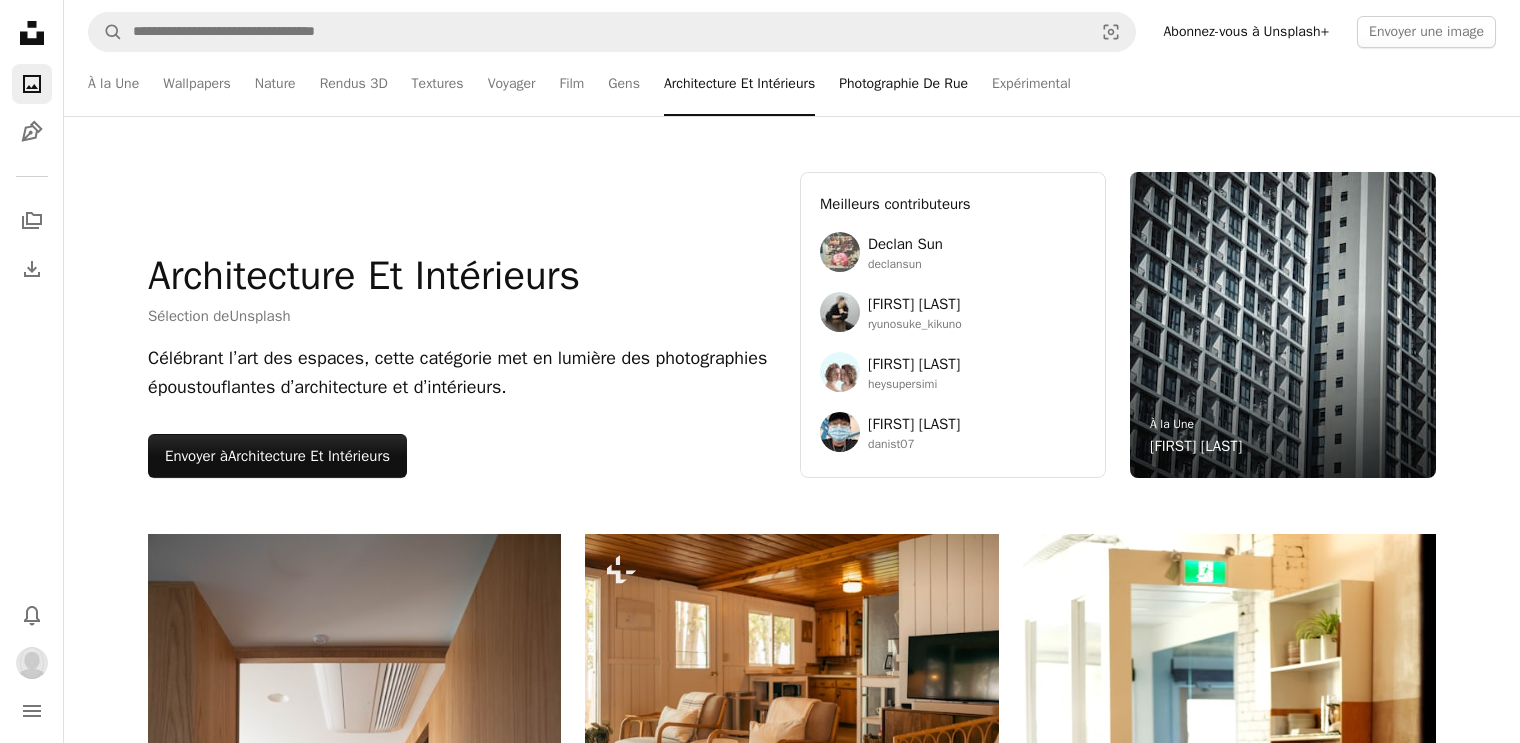 click on "Photographie De Rue" at bounding box center (903, 84) 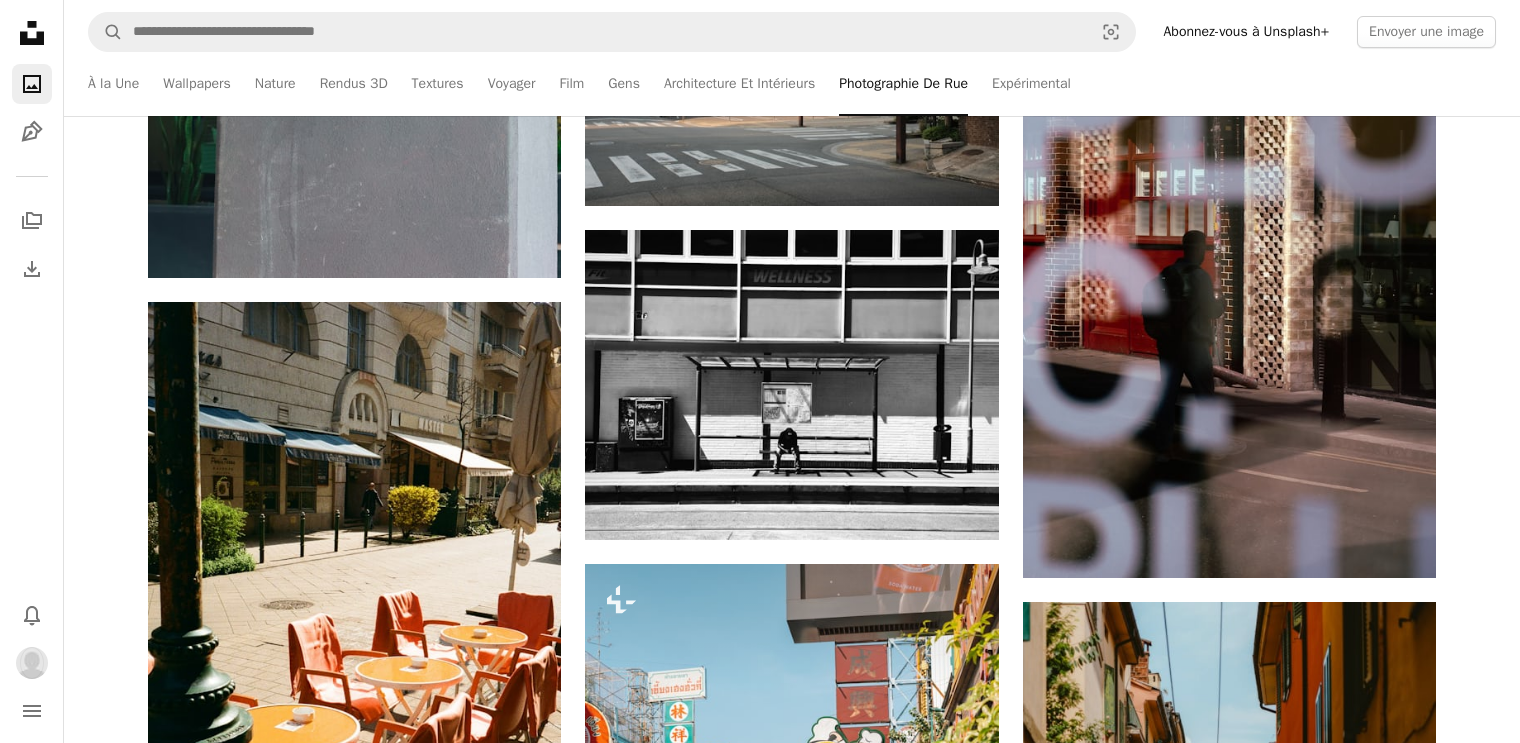 scroll, scrollTop: 1560, scrollLeft: 0, axis: vertical 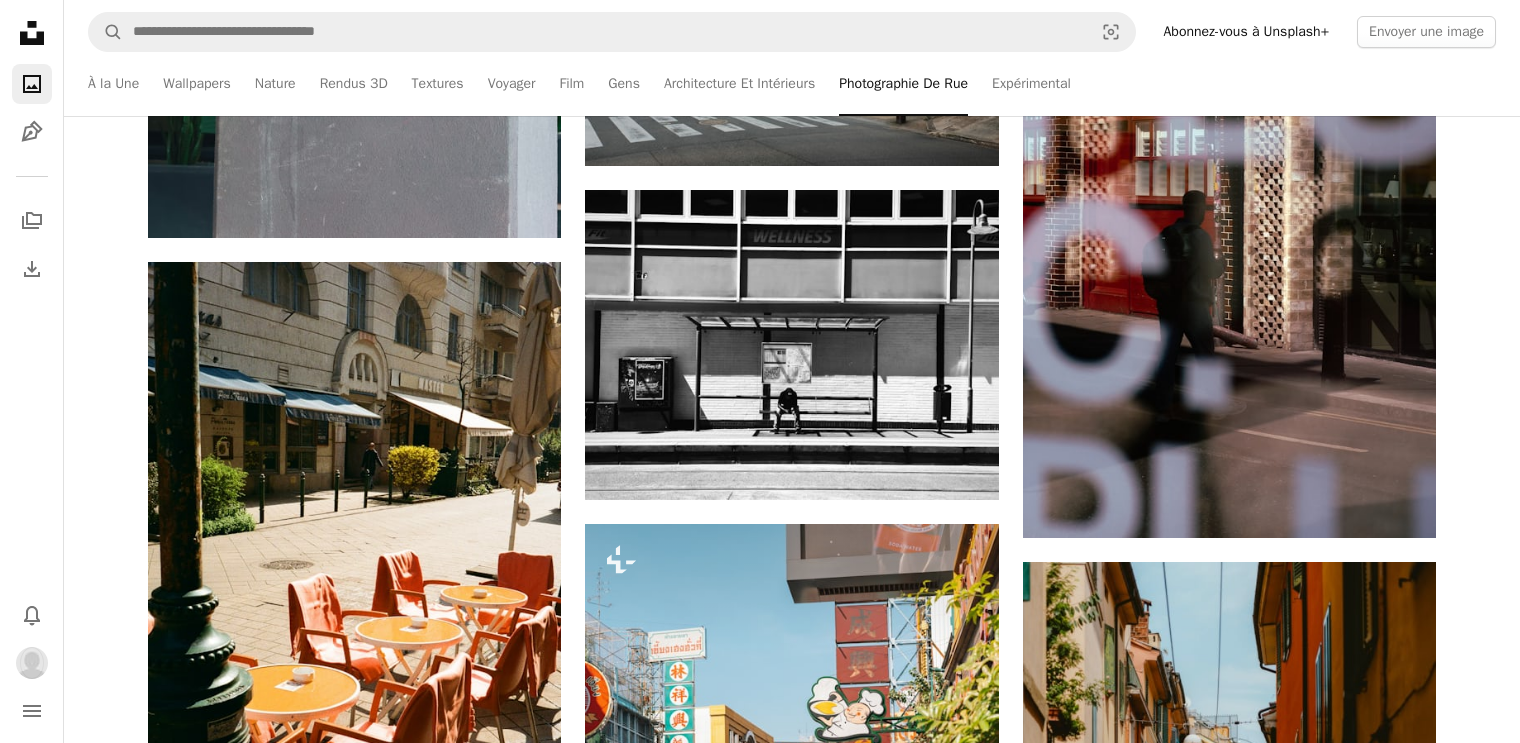 click 